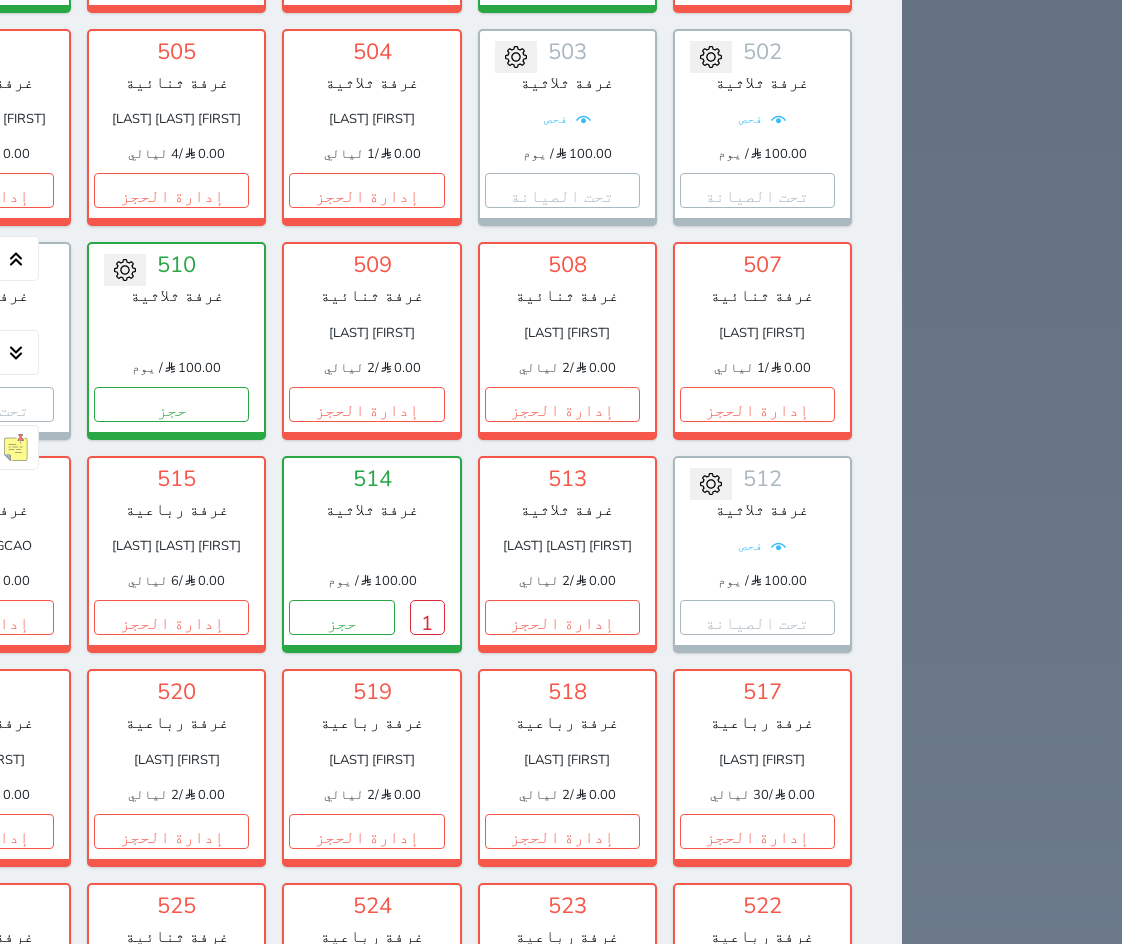 scroll, scrollTop: 4700, scrollLeft: 0, axis: vertical 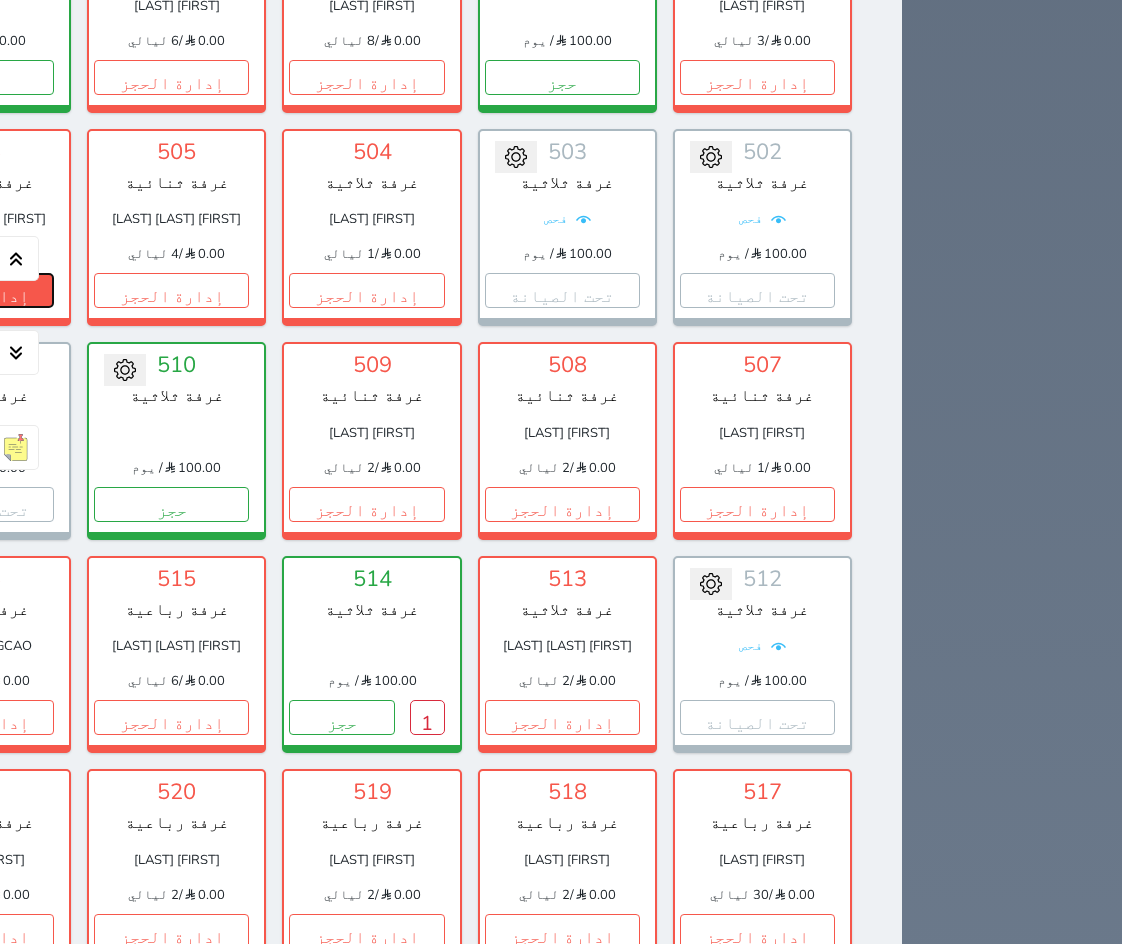 click on "إدارة الحجز" at bounding box center [-24, 290] 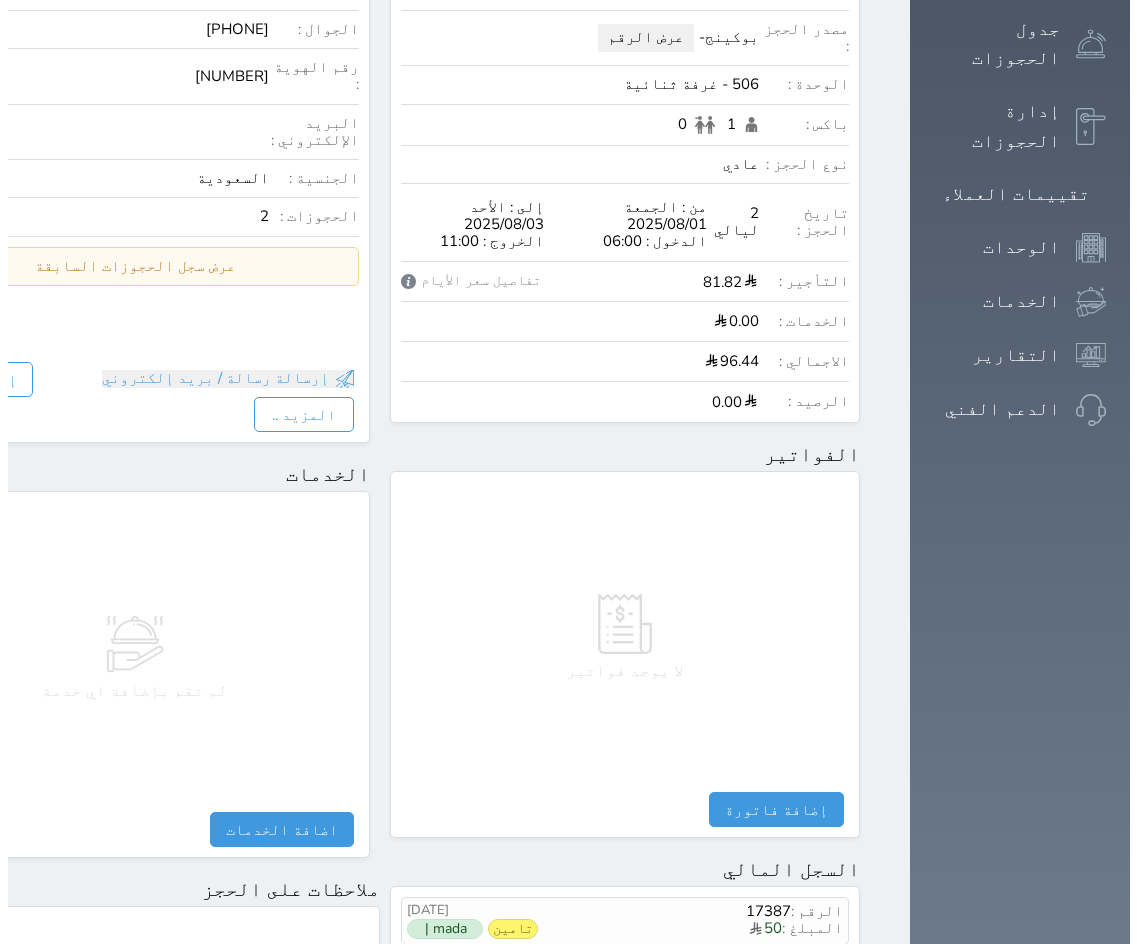 scroll, scrollTop: 300, scrollLeft: 0, axis: vertical 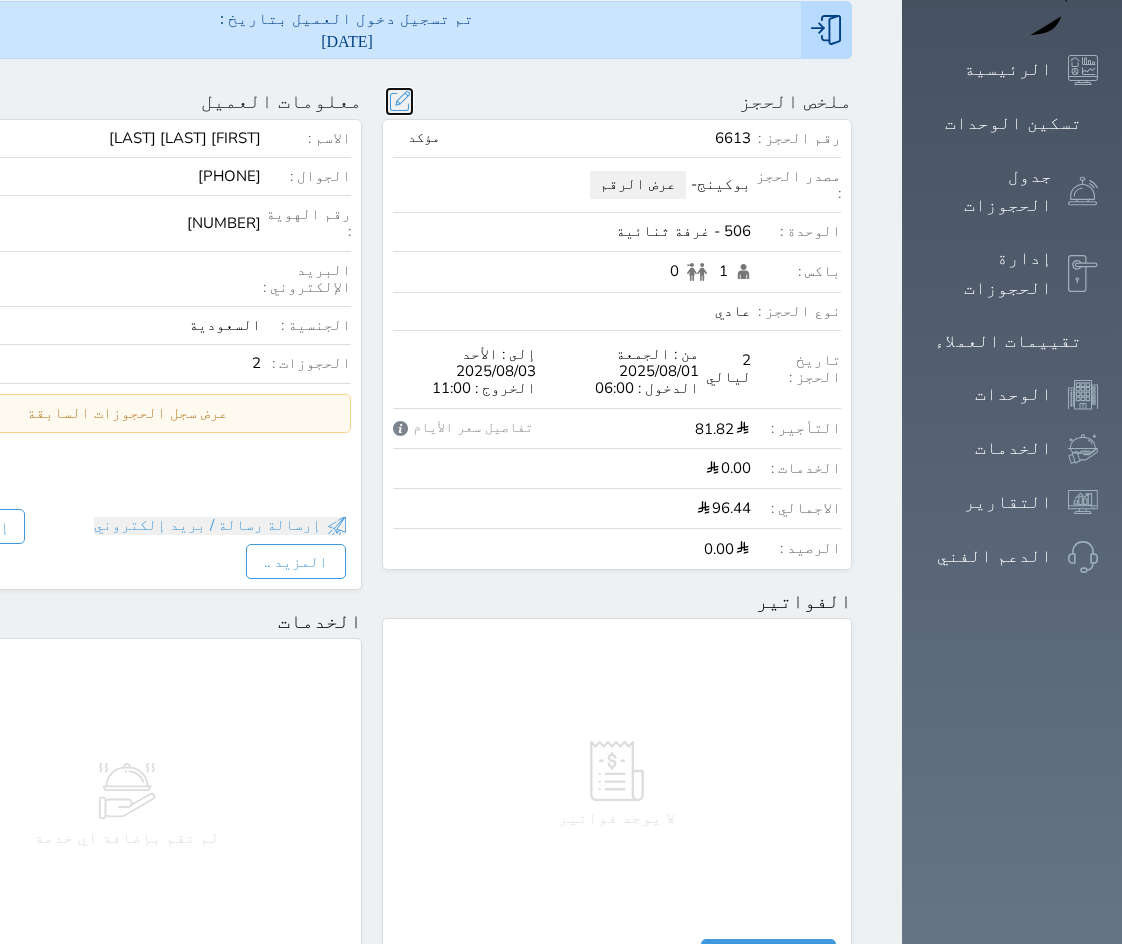 click at bounding box center (399, 101) 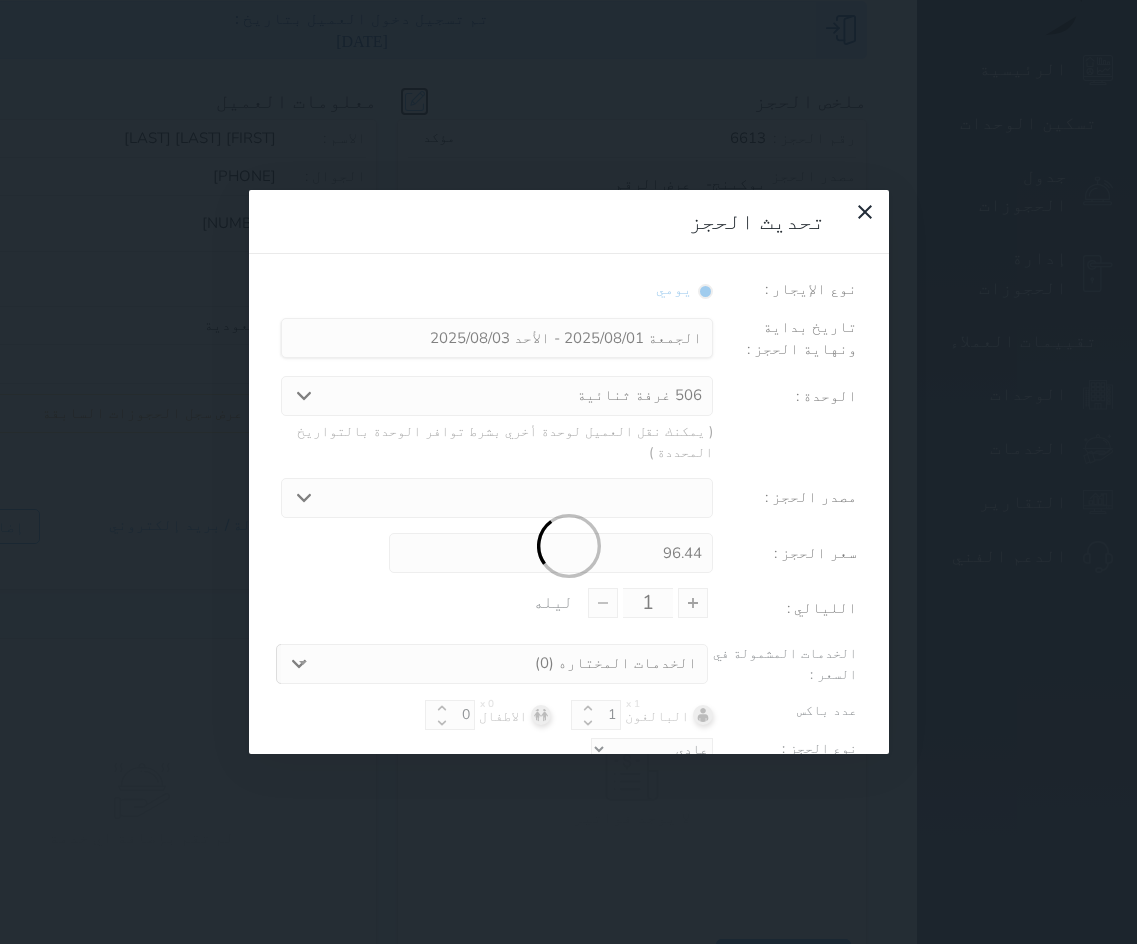 type on "2" 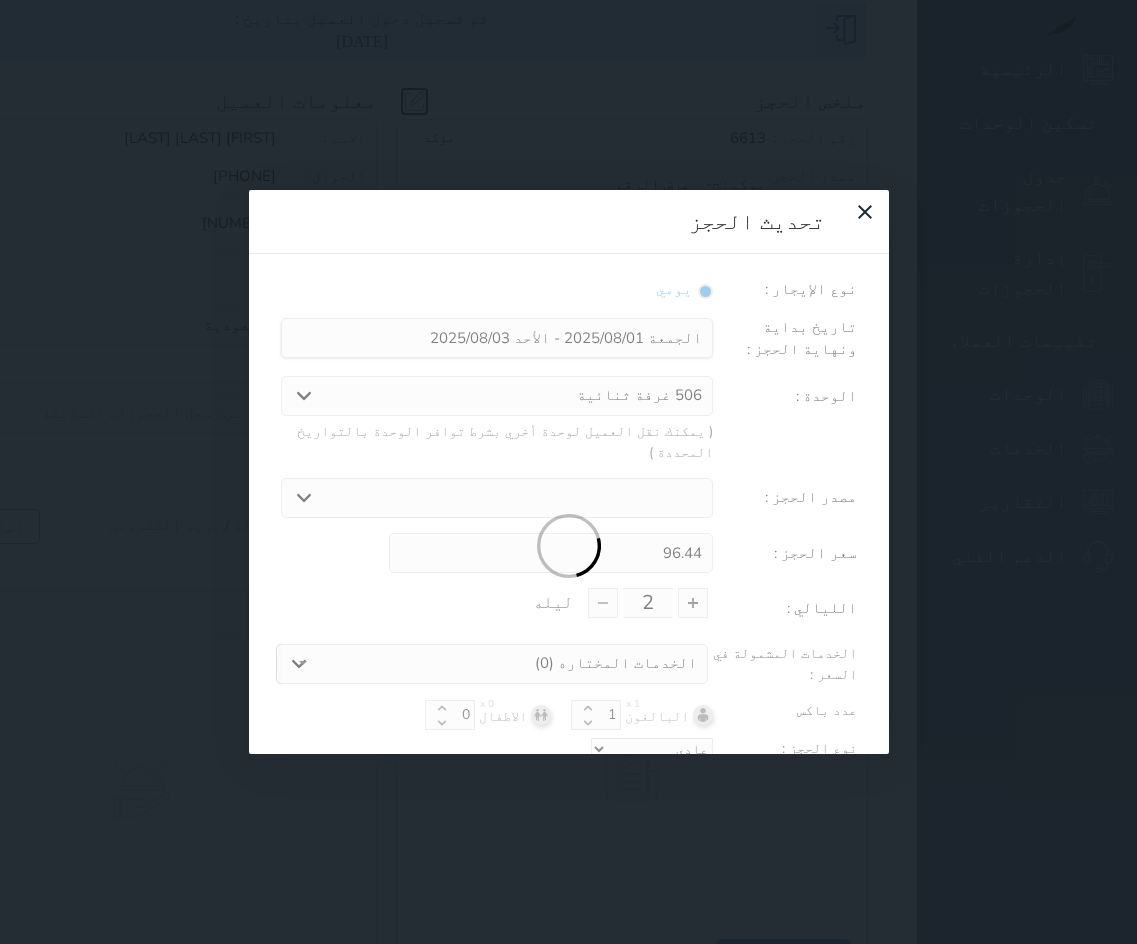 select on "31849" 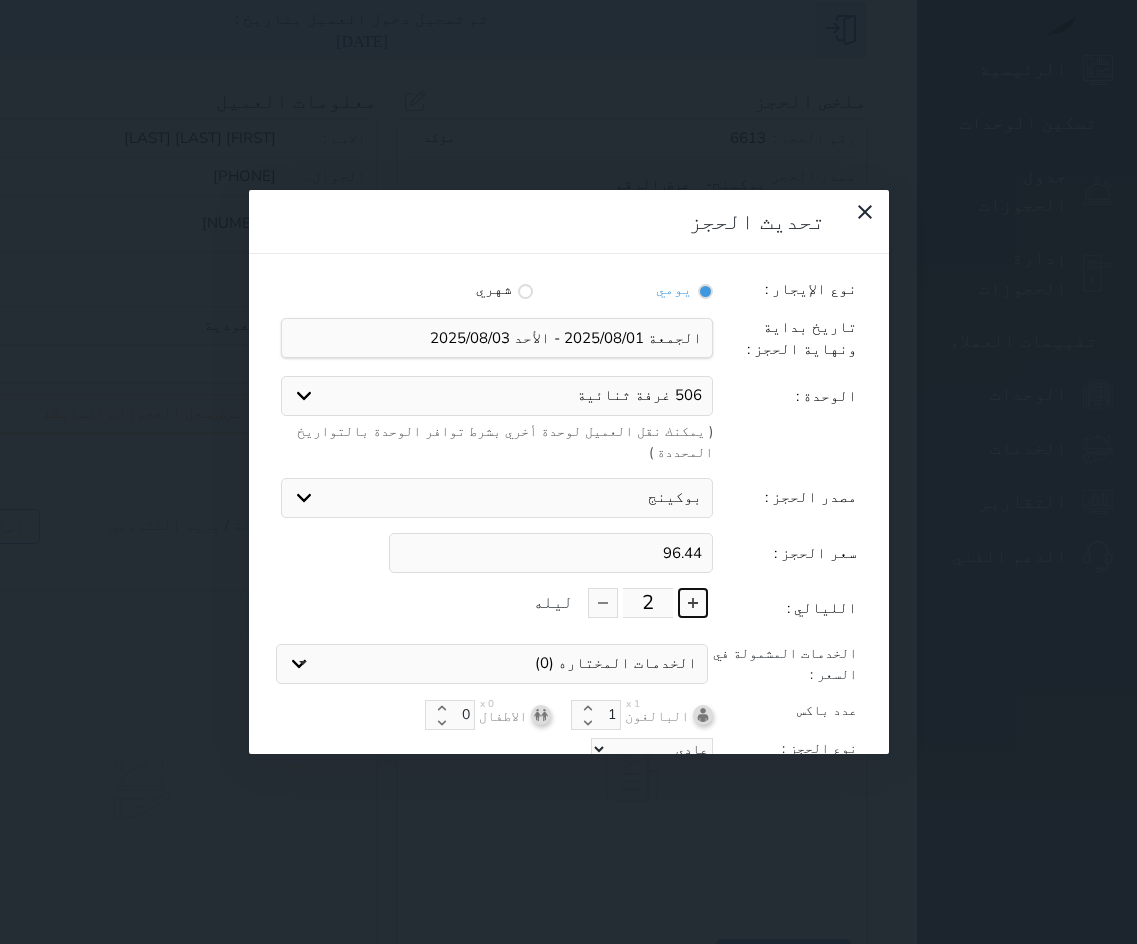 click at bounding box center (693, 603) 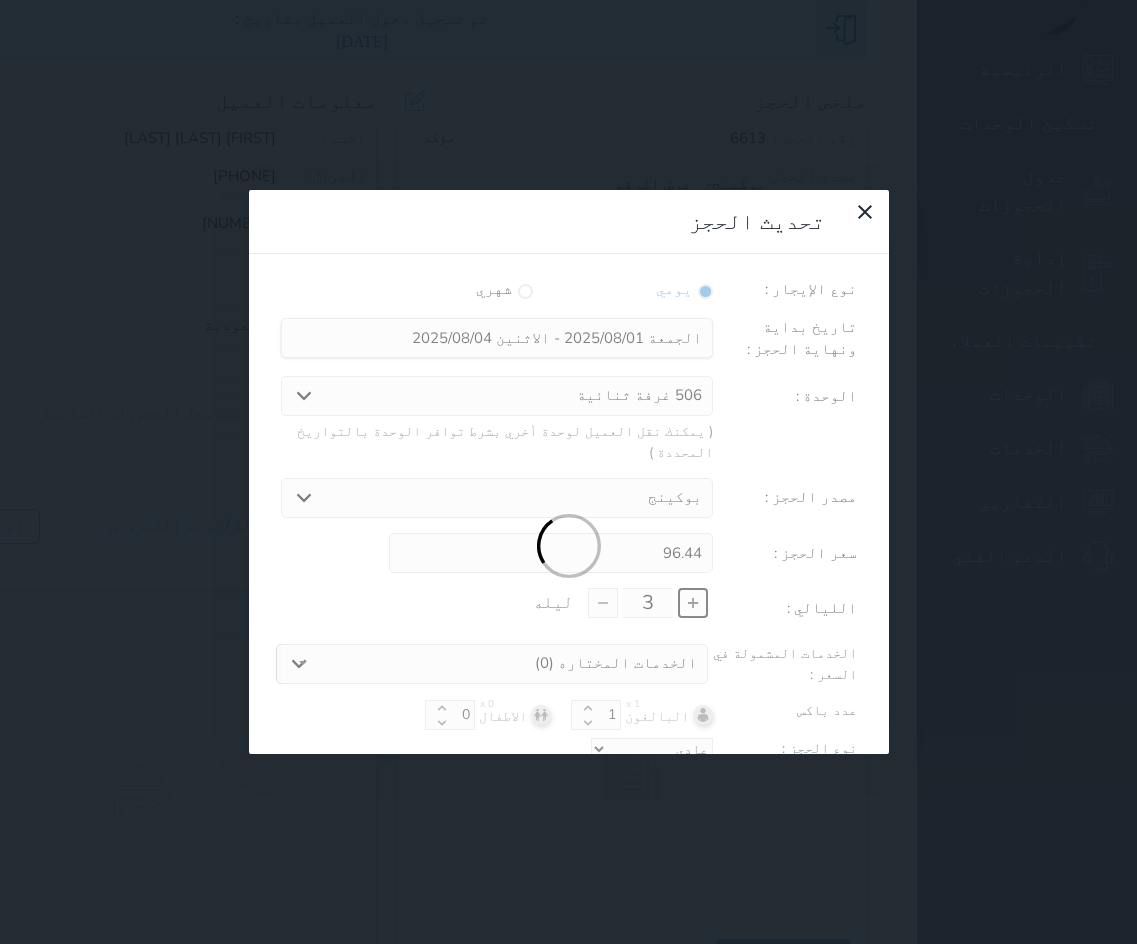 type on "144.66" 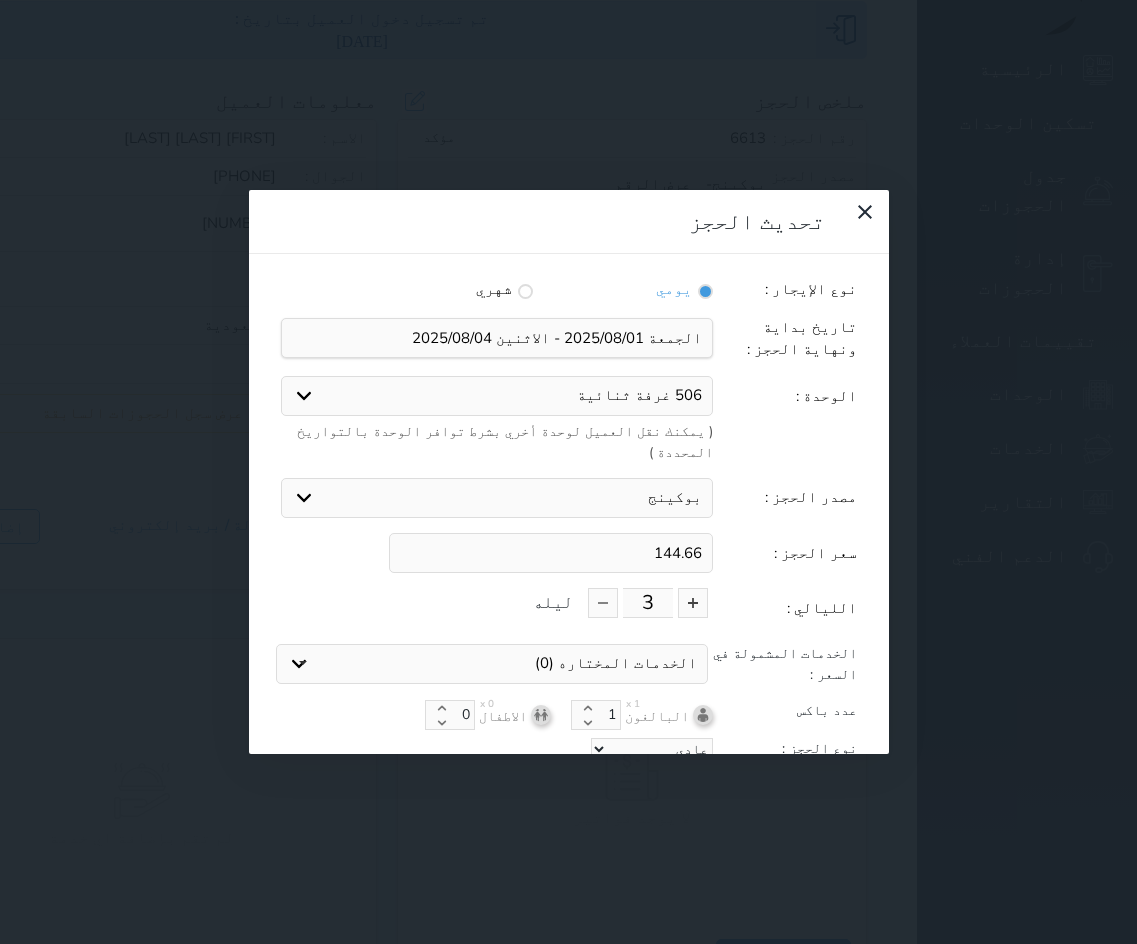 click at bounding box center [569, 546] 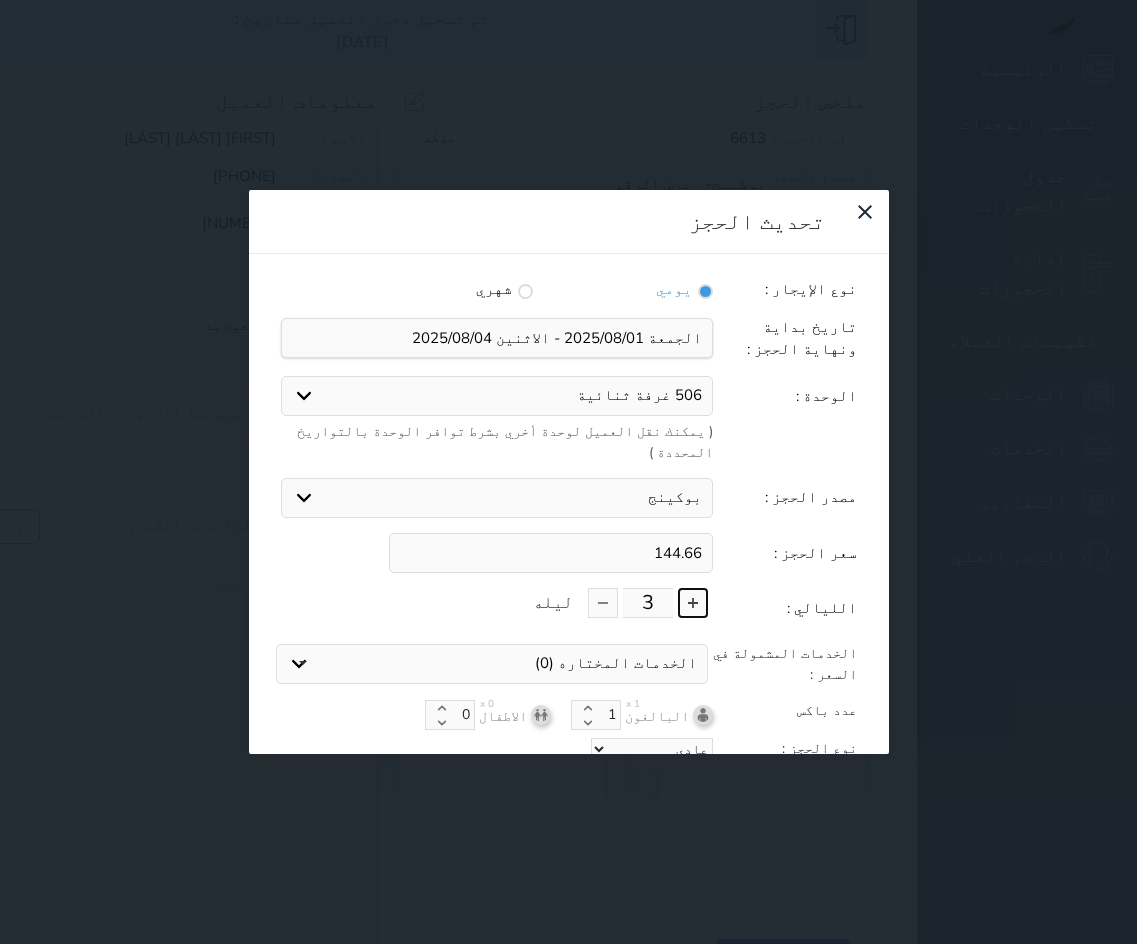 click at bounding box center (693, 603) 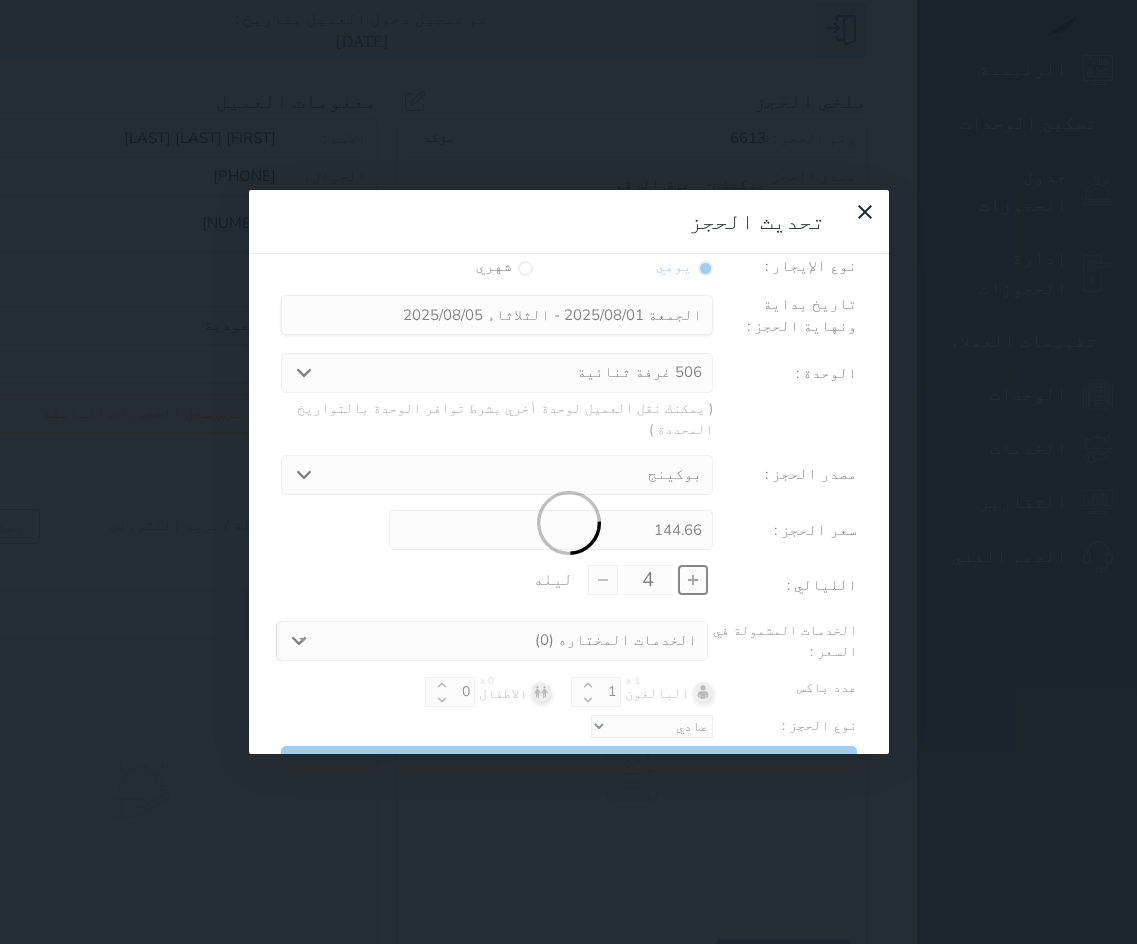 scroll, scrollTop: 45, scrollLeft: 0, axis: vertical 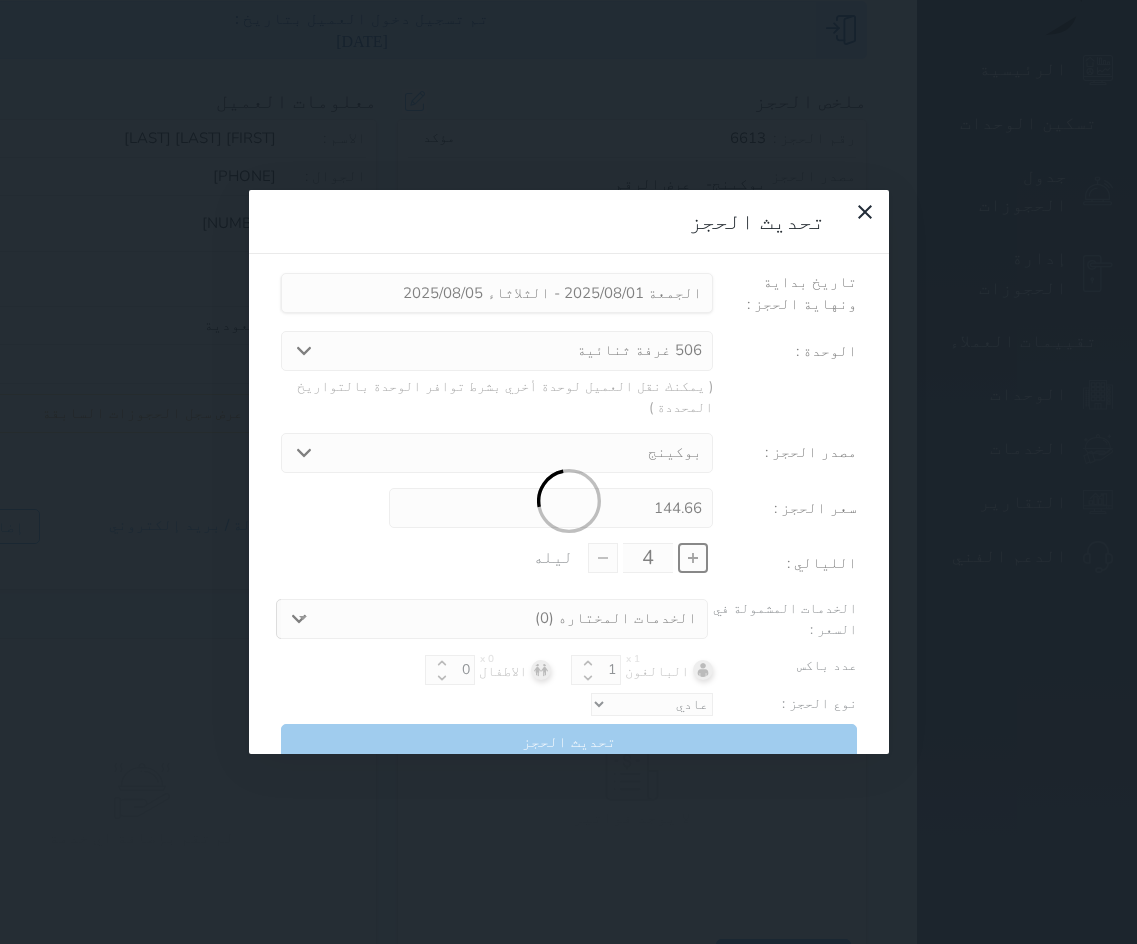 type on "192.88" 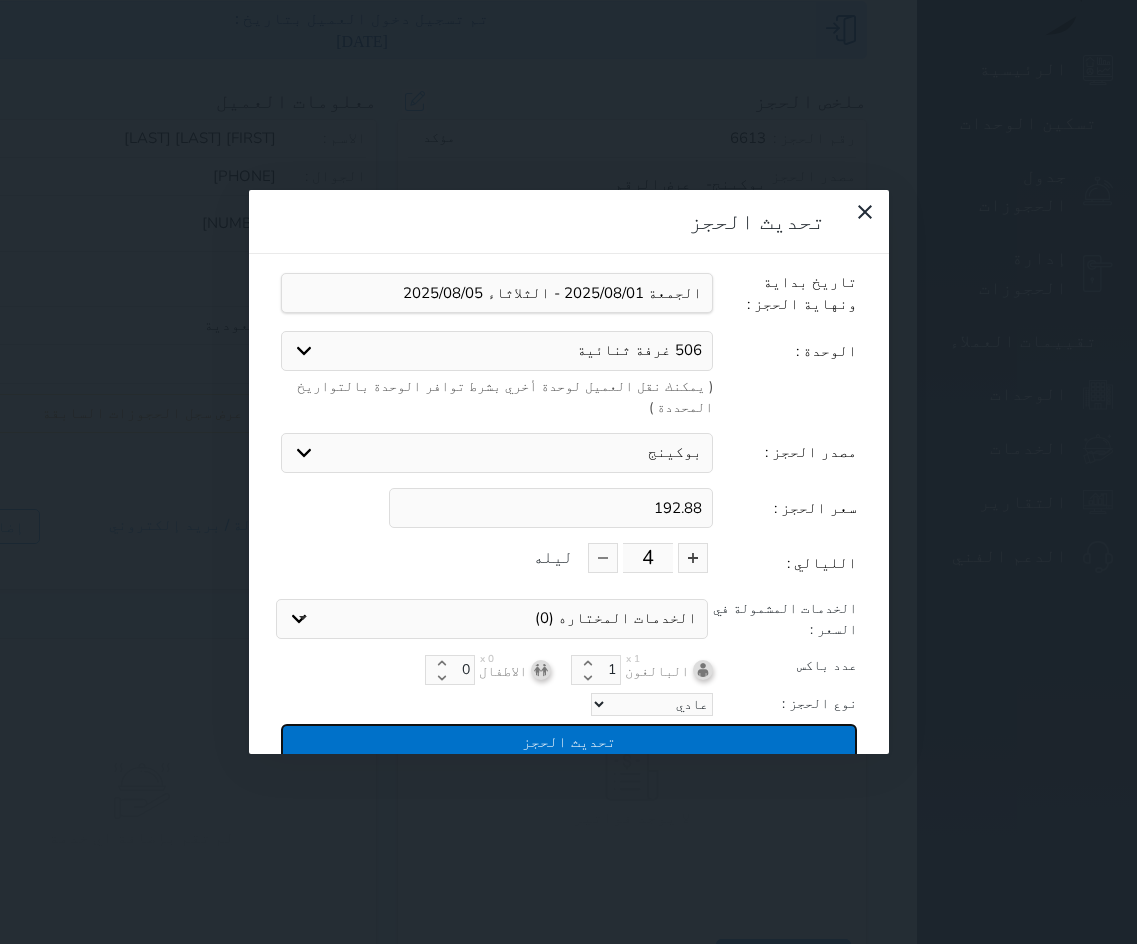 click on "تحديث الحجز" at bounding box center [569, 741] 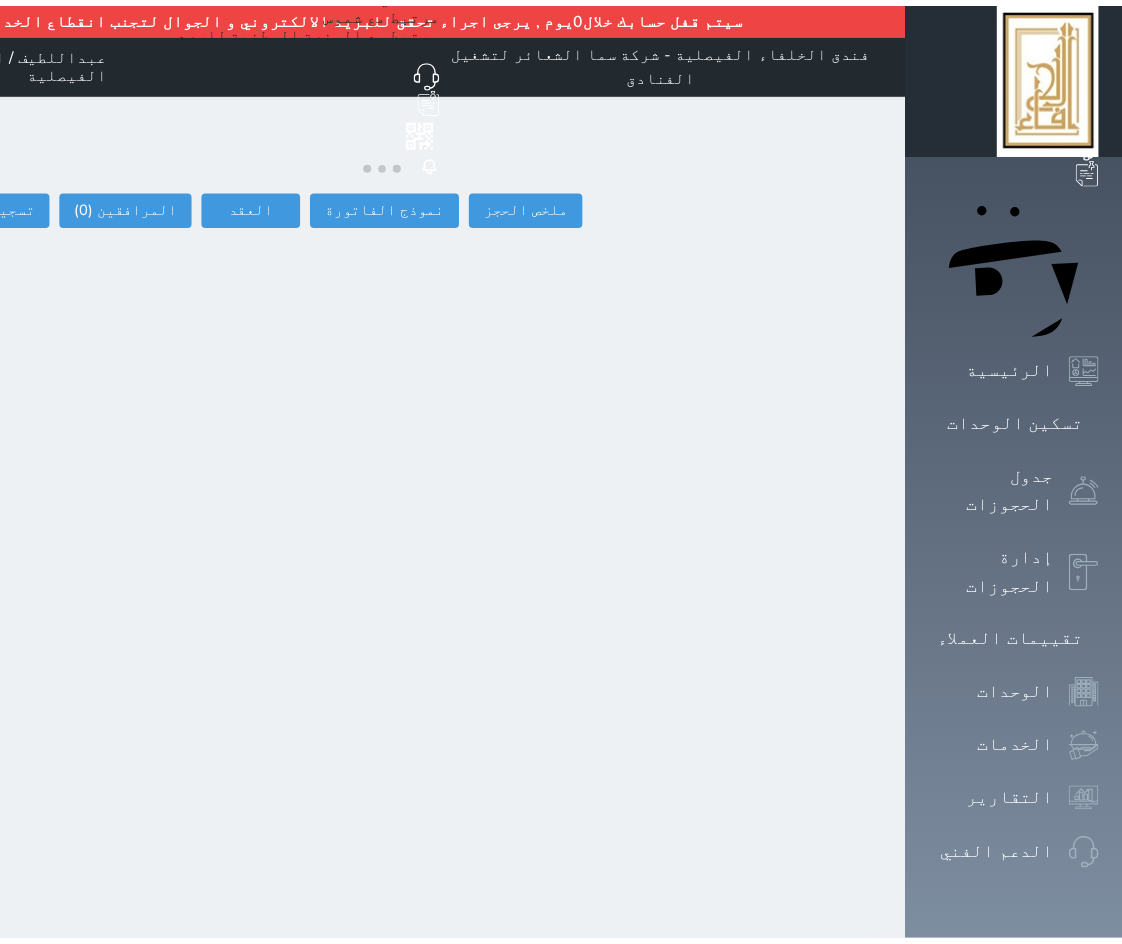 scroll, scrollTop: 0, scrollLeft: 0, axis: both 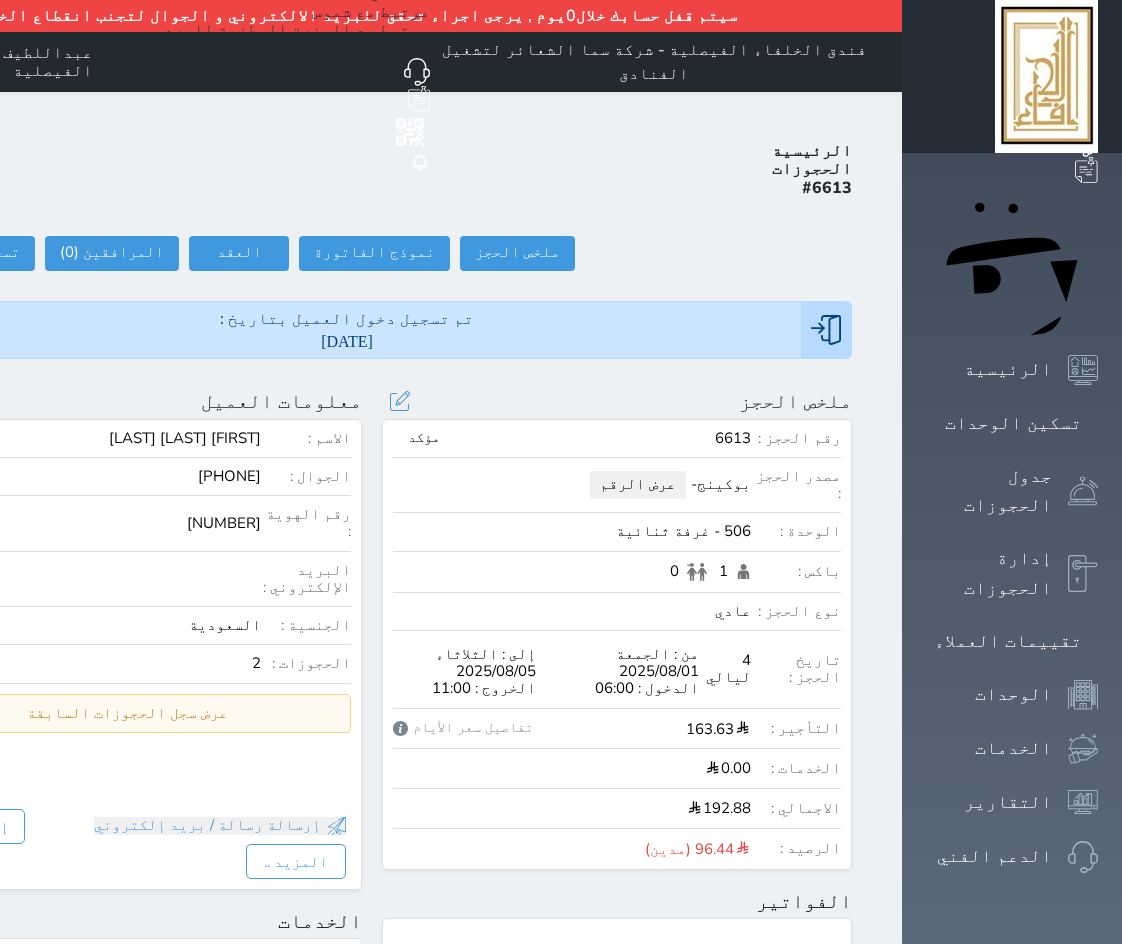 click on "عرض الرقم" at bounding box center [638, 484] 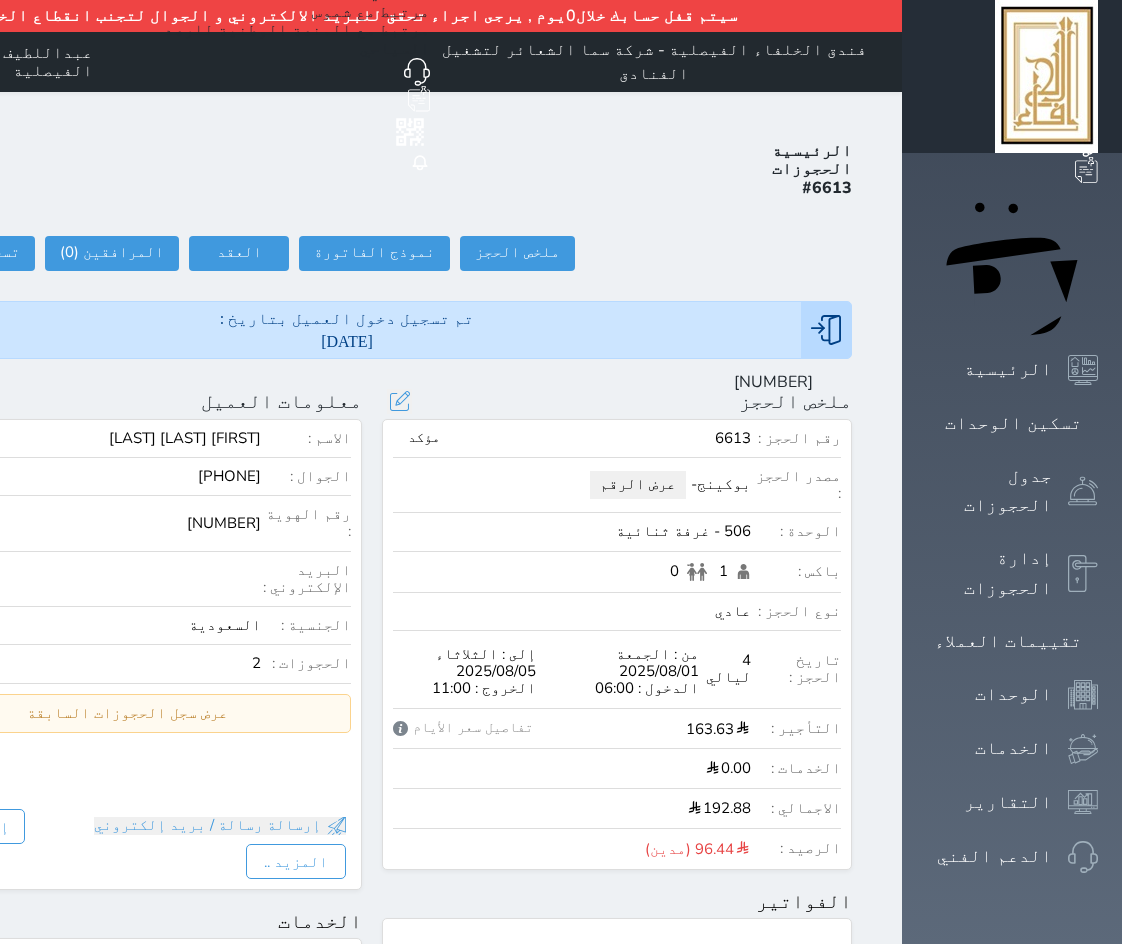 click on "مصدر الحجز :   بوكينج
-
عرض الرقم" at bounding box center (617, 491) 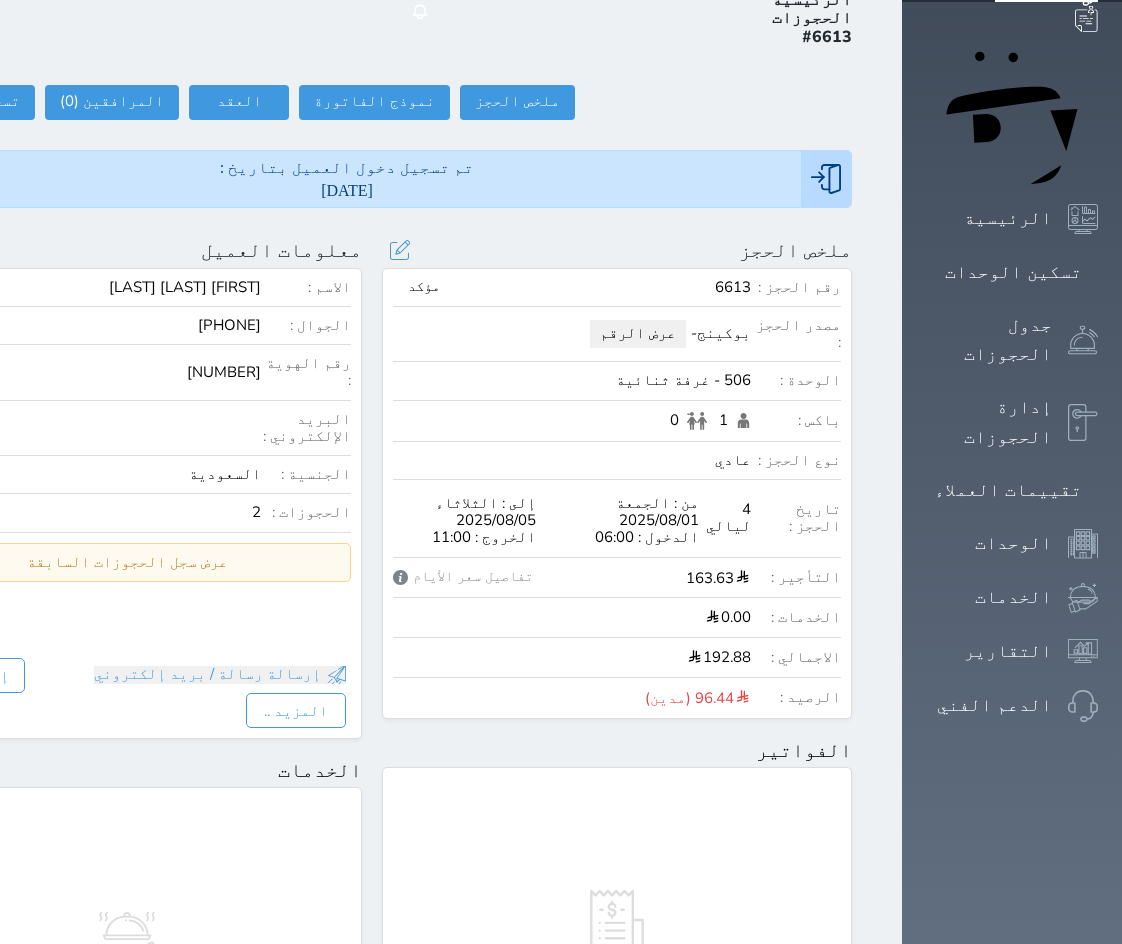 scroll, scrollTop: 100, scrollLeft: 0, axis: vertical 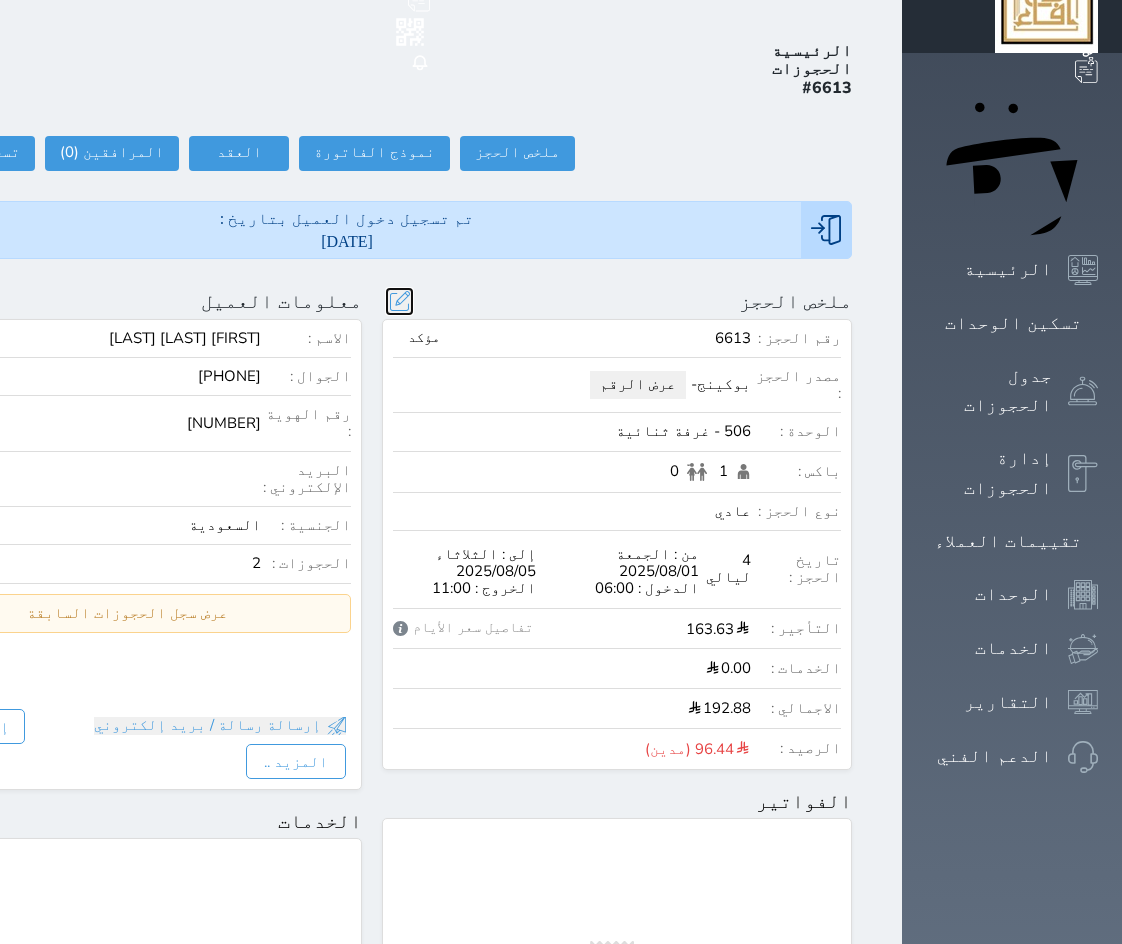 click at bounding box center (399, 301) 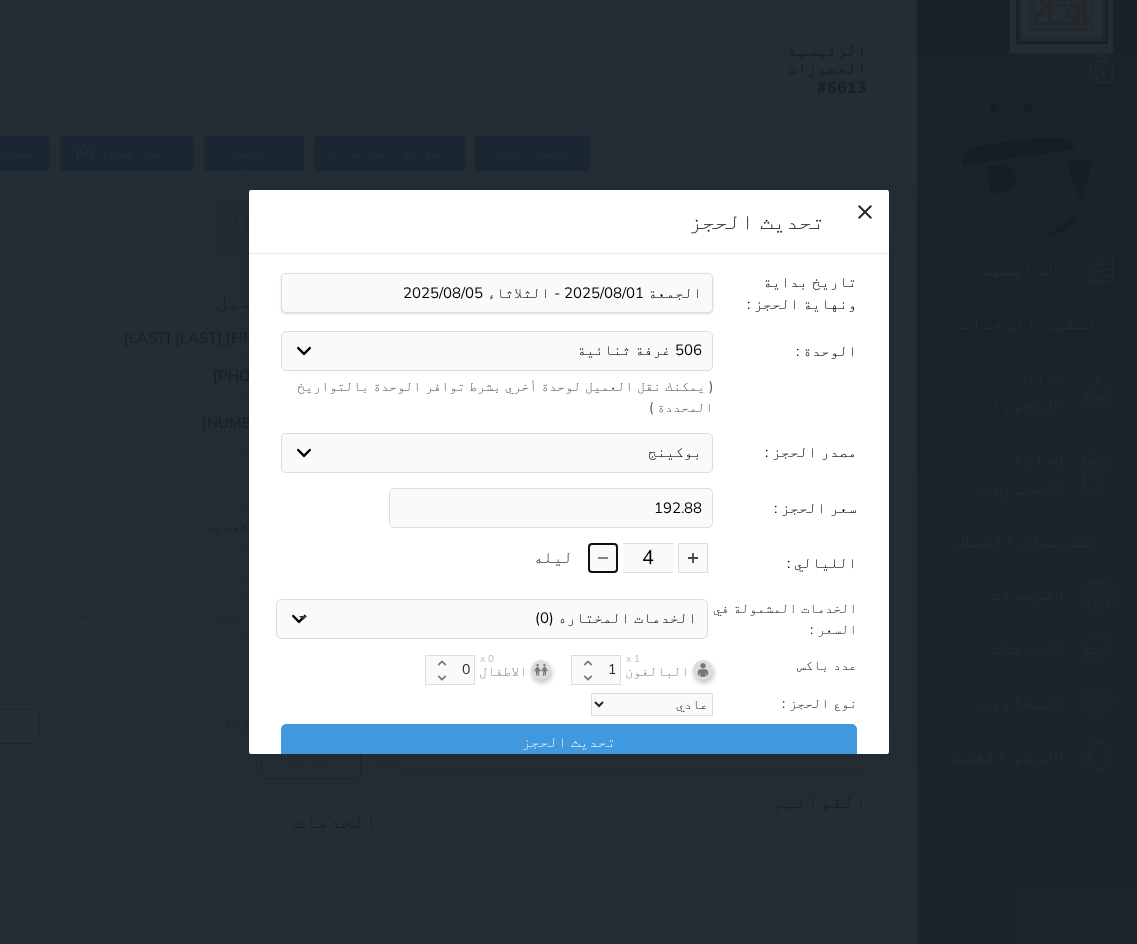 click at bounding box center (603, 558) 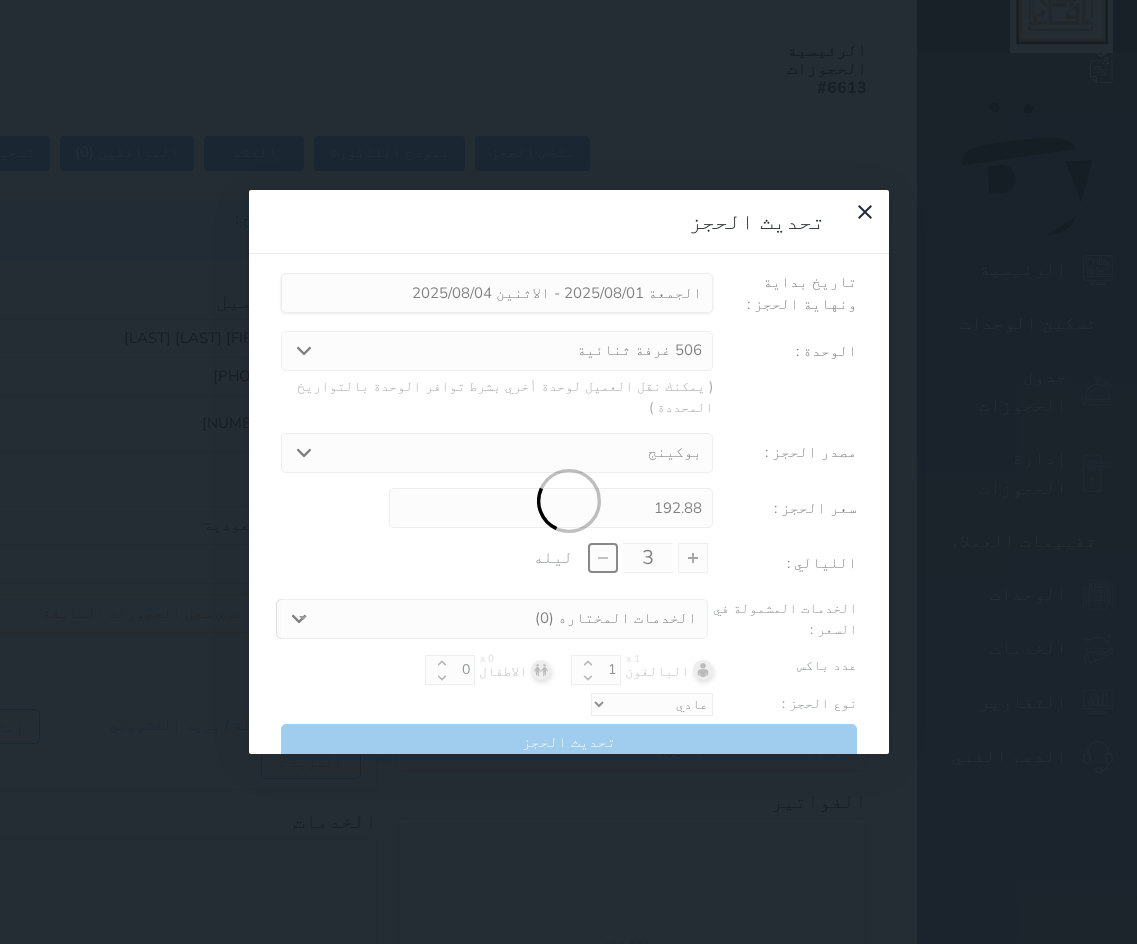 type on "144.66" 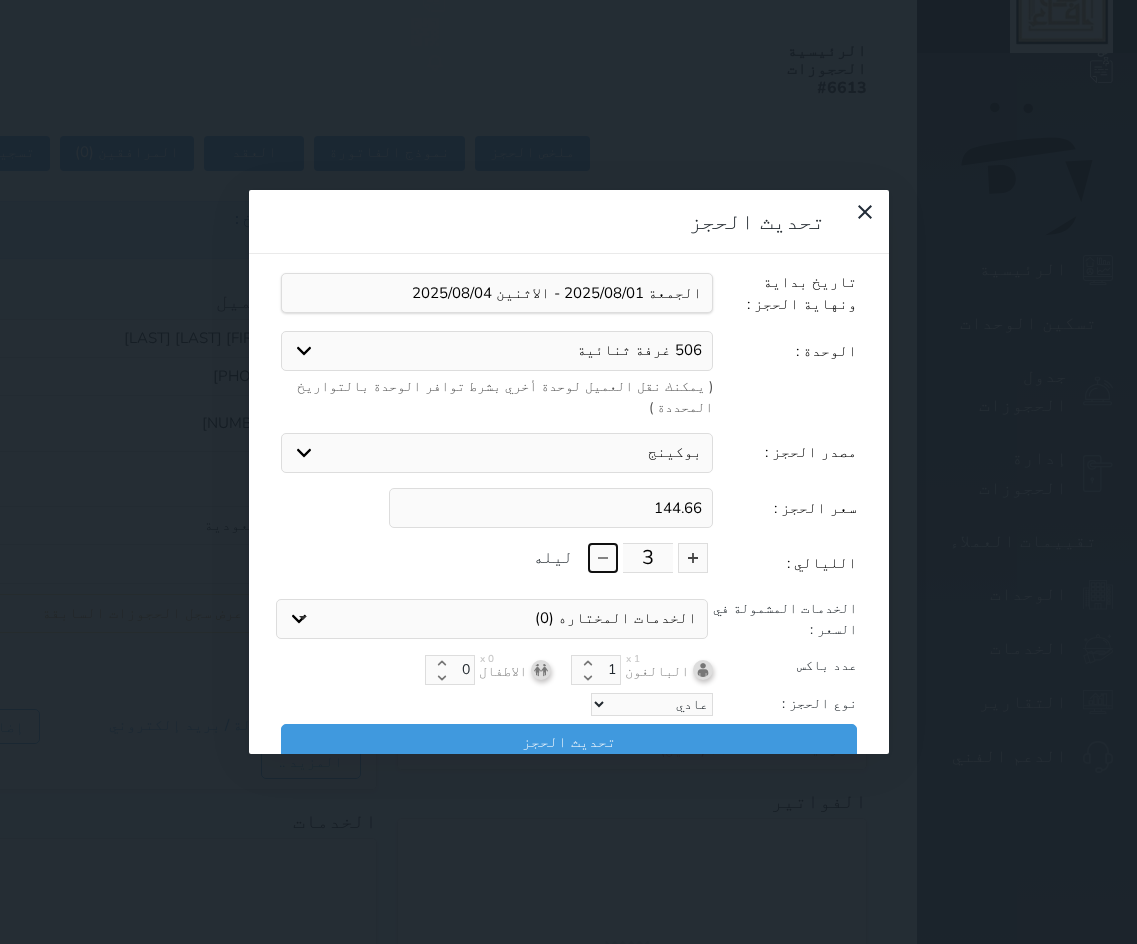 click at bounding box center (603, 558) 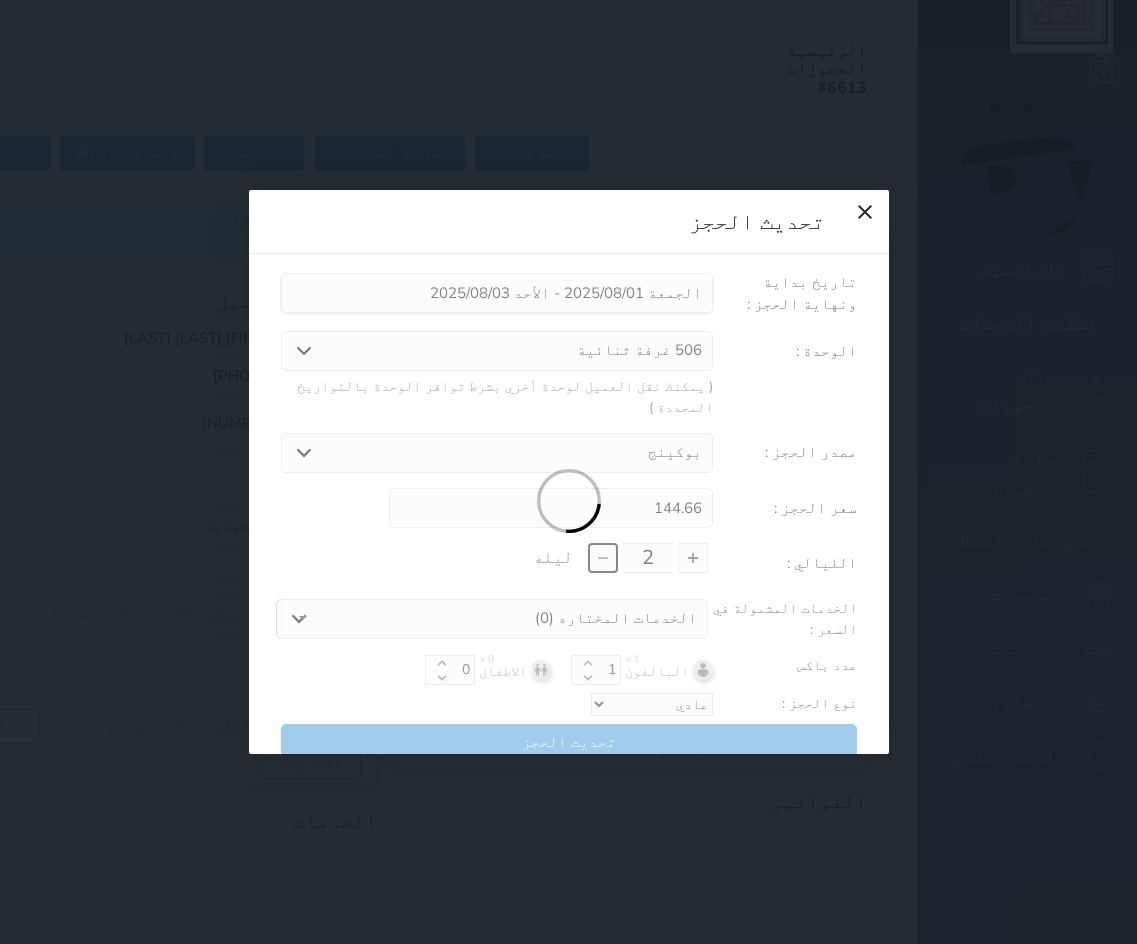 type on "96.44" 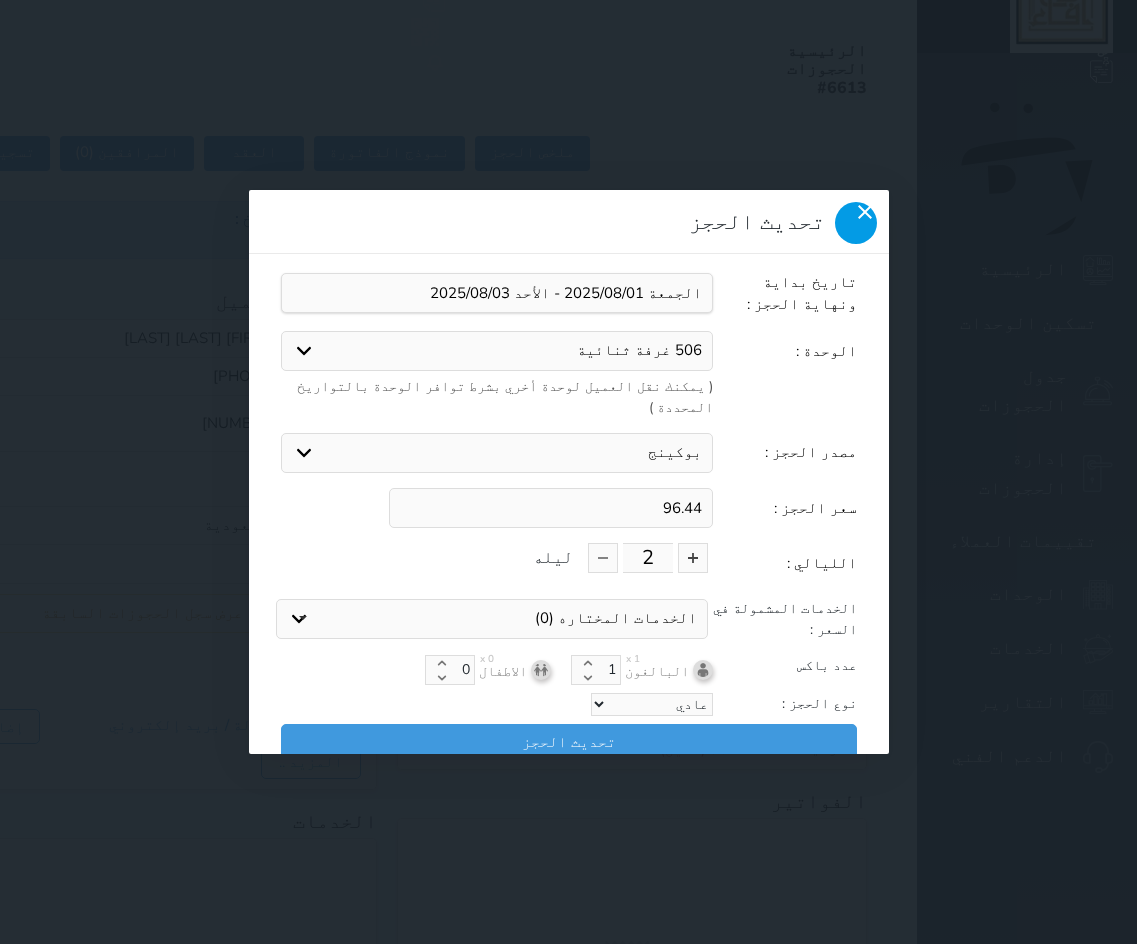 click at bounding box center (856, 223) 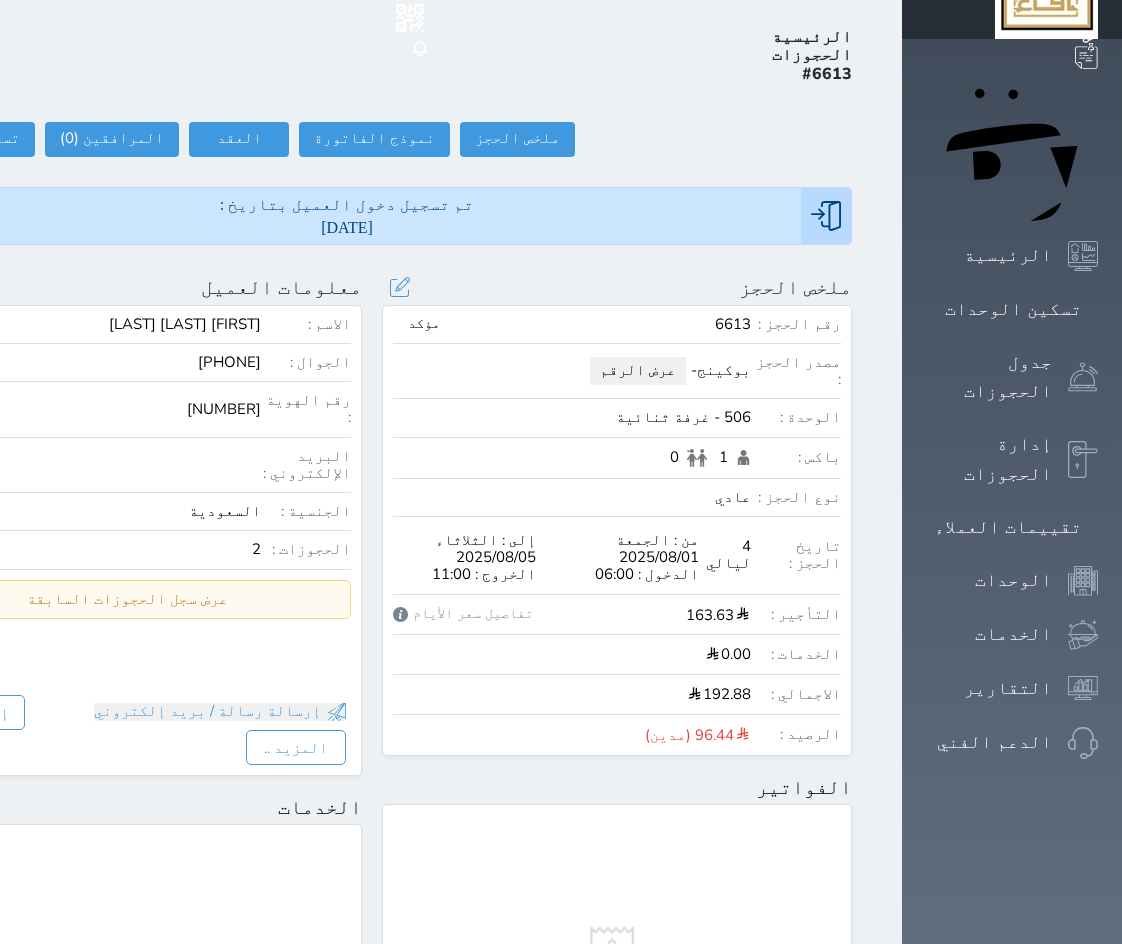 scroll, scrollTop: 868, scrollLeft: 0, axis: vertical 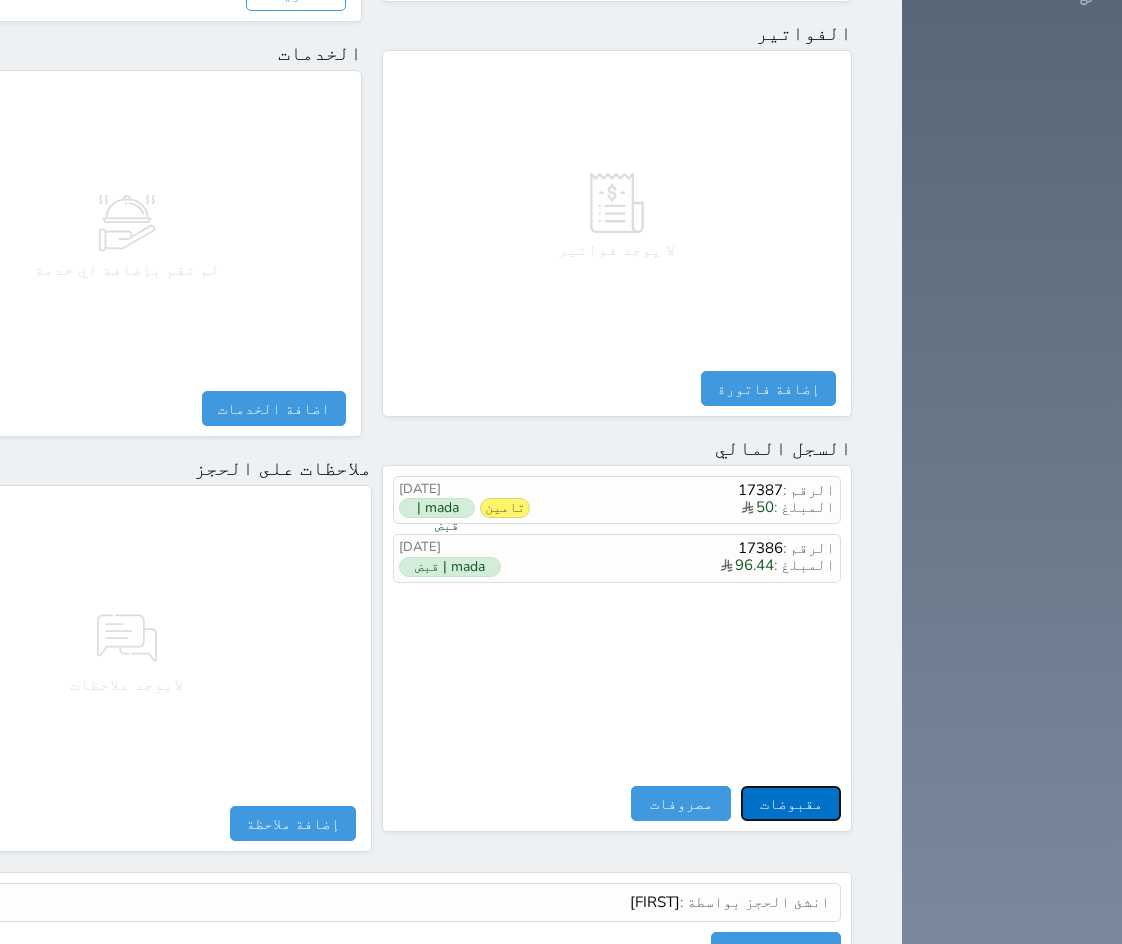 click on "مقبوضات" at bounding box center (791, 803) 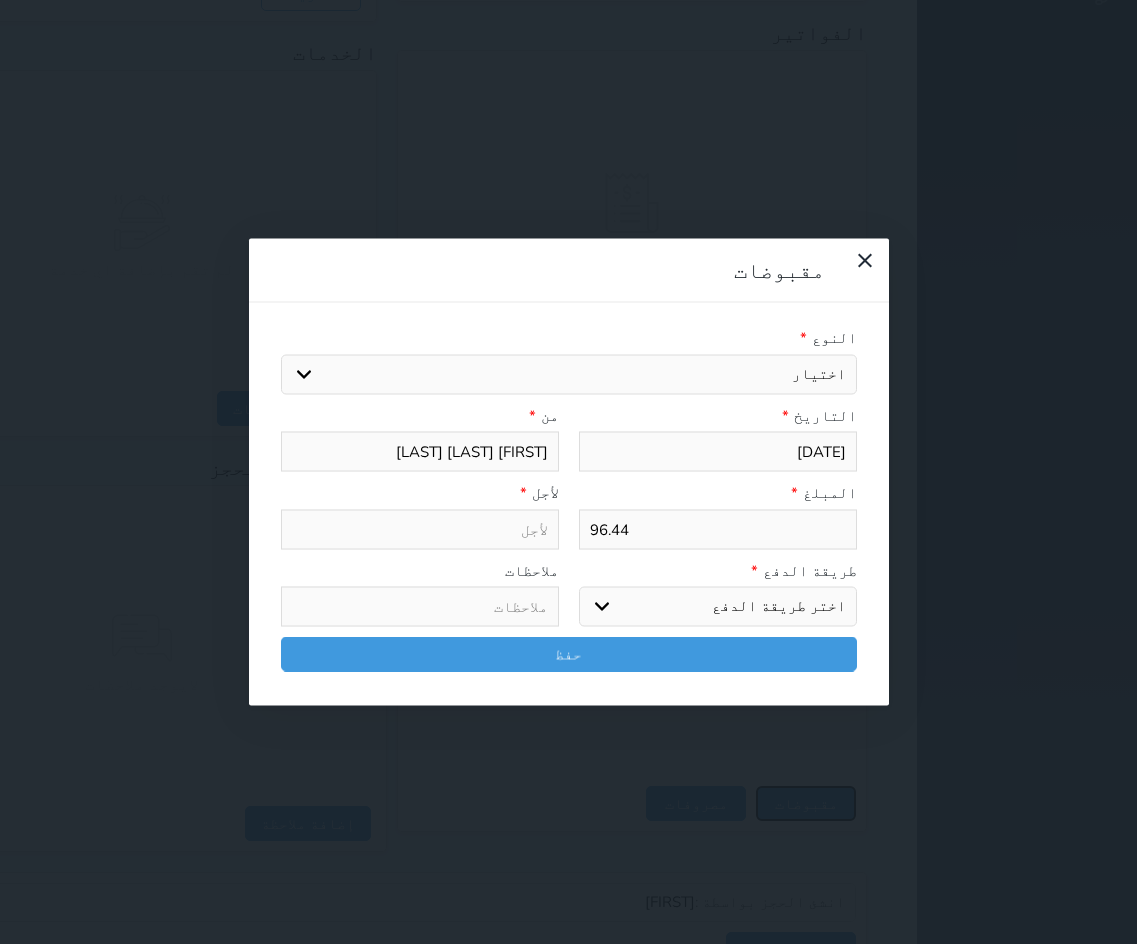 select 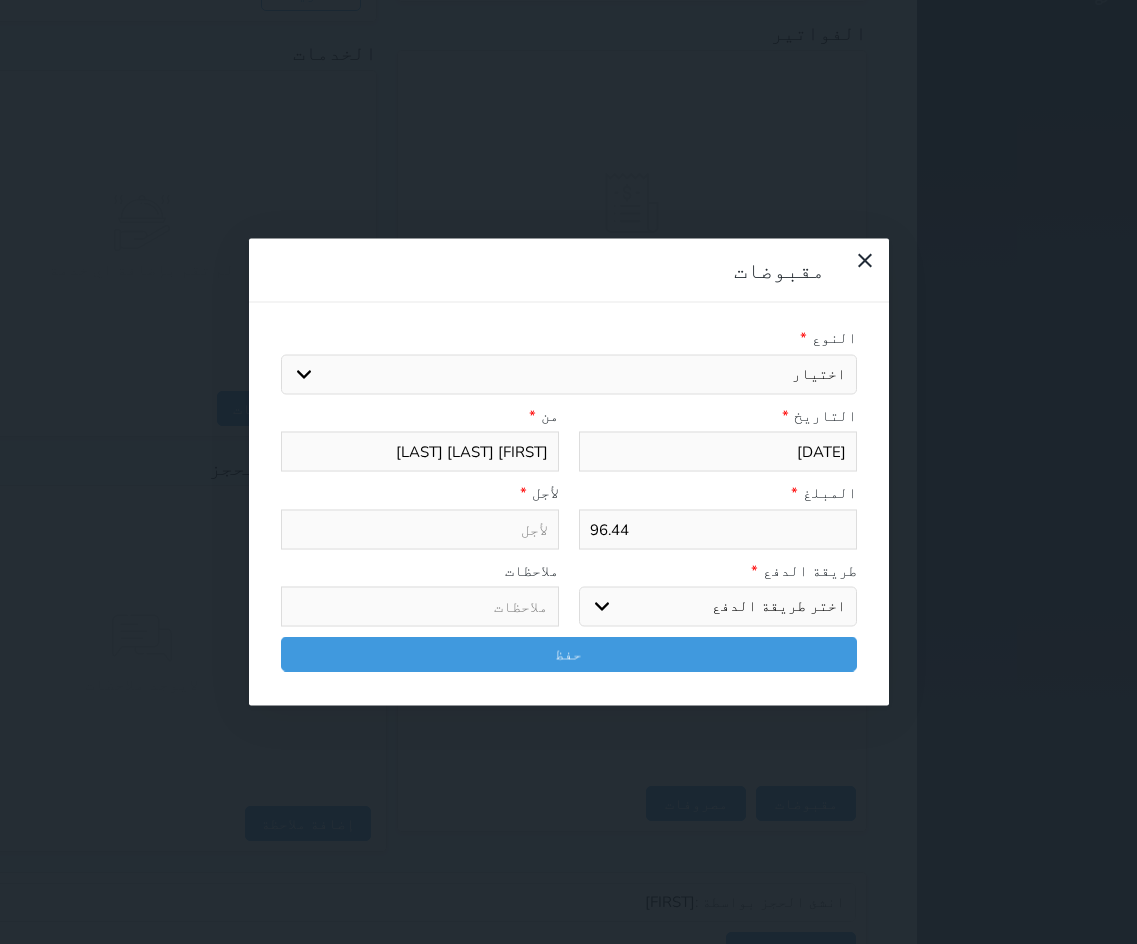 click on "النوع  *    اختيار   مقبوضات عامة قيمة إيجار فواتير تامين عربون لا ينطبق آخر مغسلة واي فاي - الإنترنت مواقف السيارات طعام الأغذية والمشروبات مشروبات المشروبات الباردة المشروبات الساخنة الإفطار غداء عشاء مخبز و كعك حمام سباحة الصالة الرياضية سبا و خدمات الجمال اختيار وإسقاط (خدمات النقل) ميني بار كابل - تلفزيون سرير إضافي تصفيف الشعر التسوق خدمات الجولات السياحية المنظمة خدمات الدليل السياحي خروج متأخر بدل تلفيات" at bounding box center [569, 361] 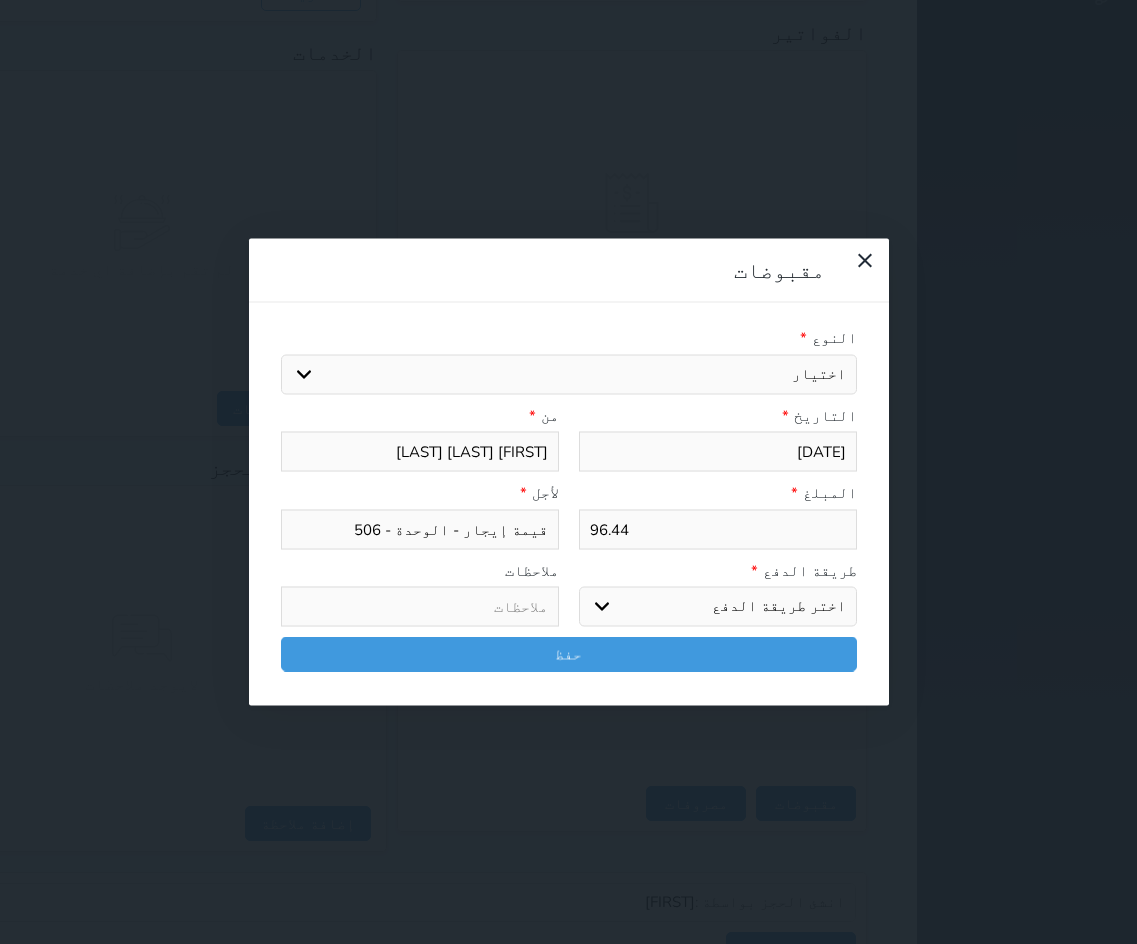 drag, startPoint x: 798, startPoint y: 365, endPoint x: 801, endPoint y: 388, distance: 23.194826 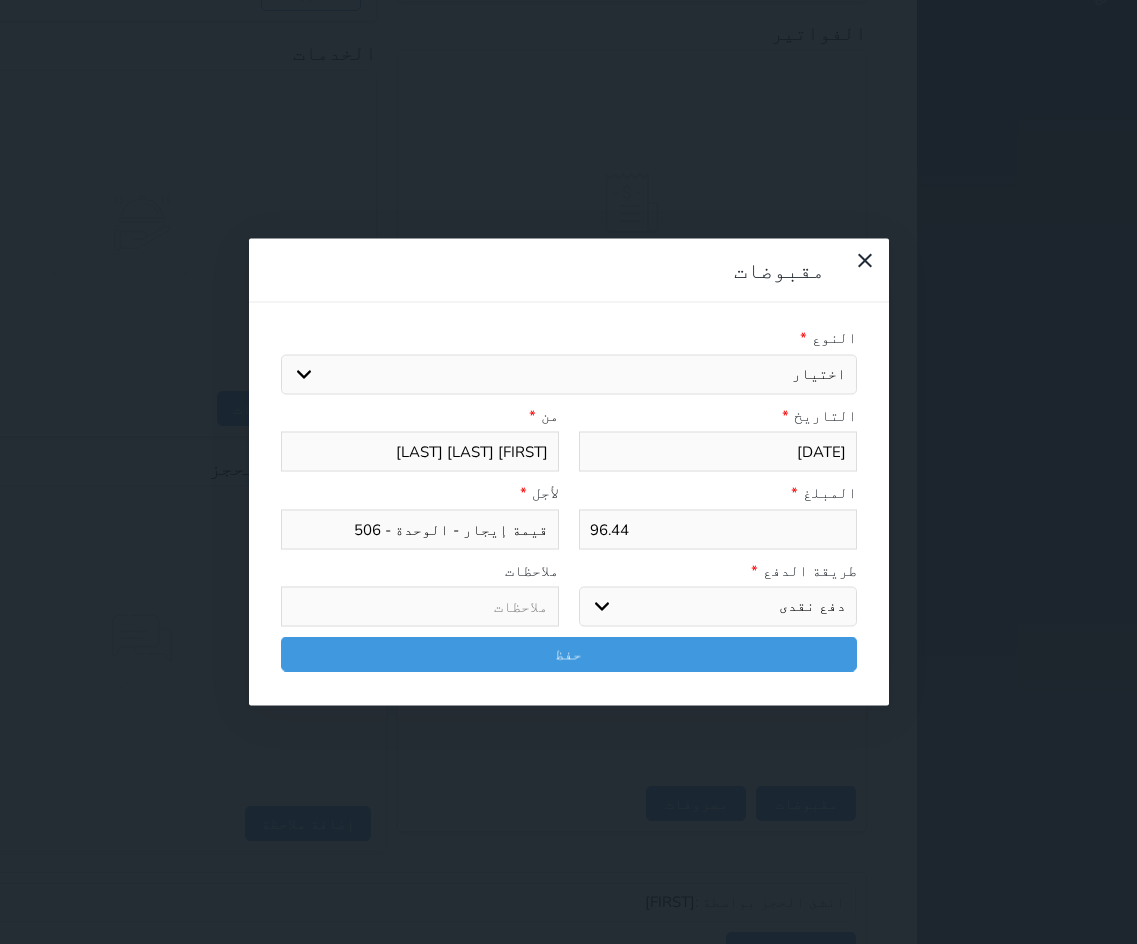 click on "اختر طريقة الدفع   دفع نقدى   تحويل بنكى   مدى   بطاقة ائتمان   آجل" at bounding box center (718, 607) 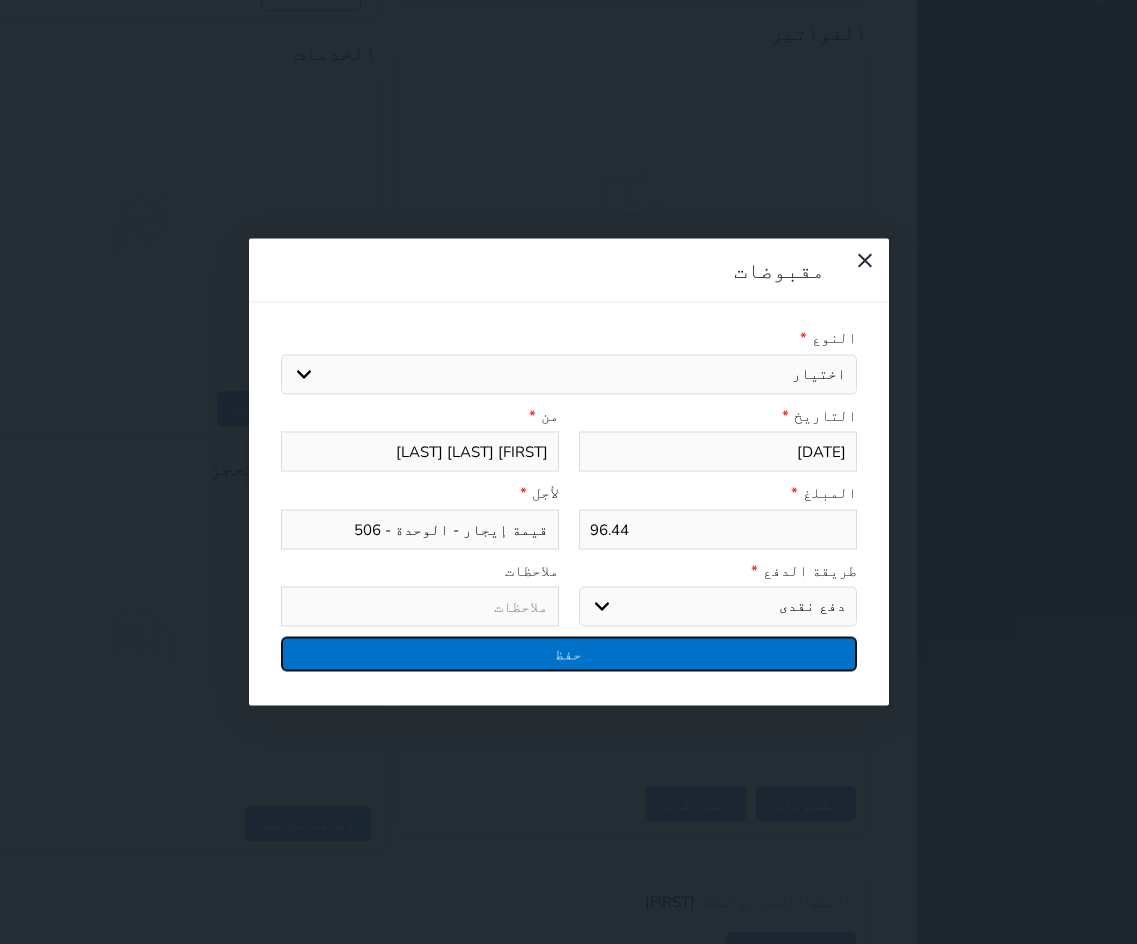 click on "حفظ" at bounding box center [569, 654] 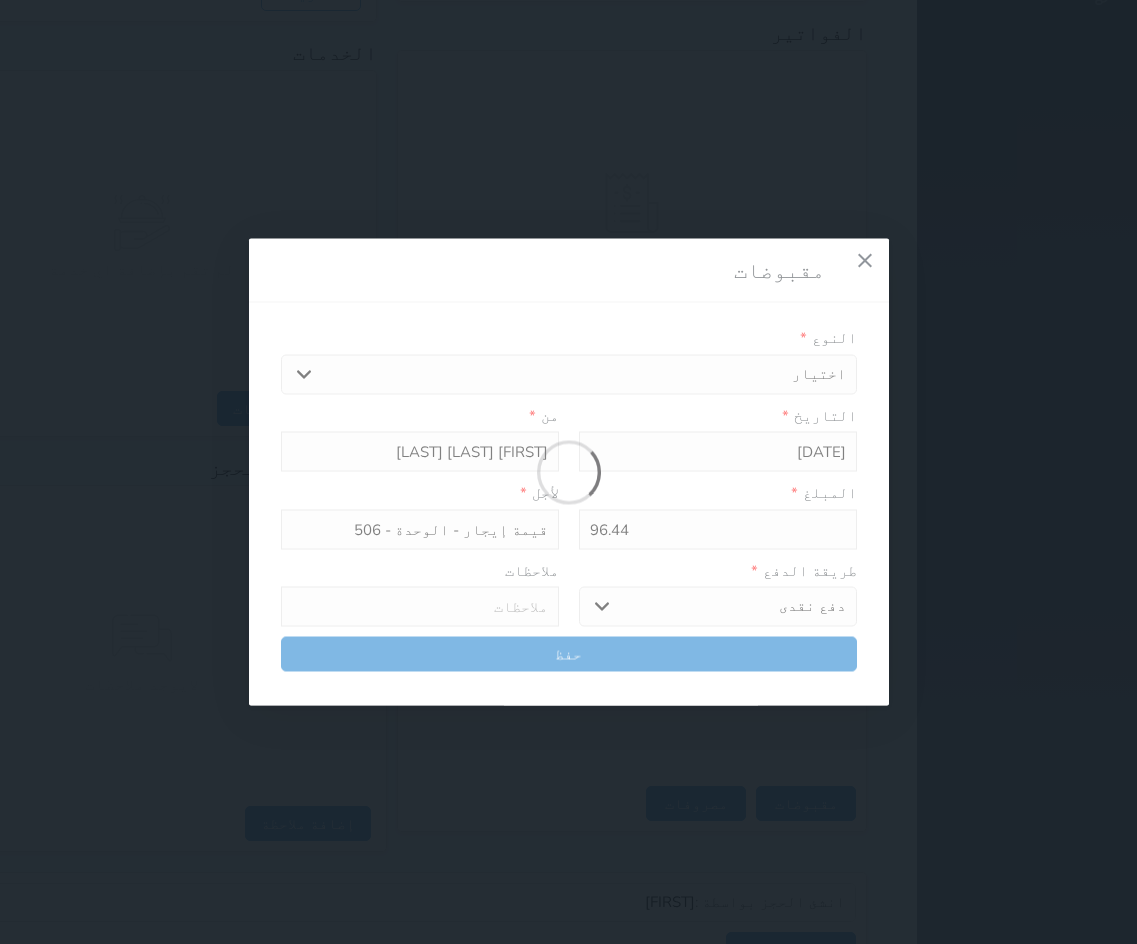 select 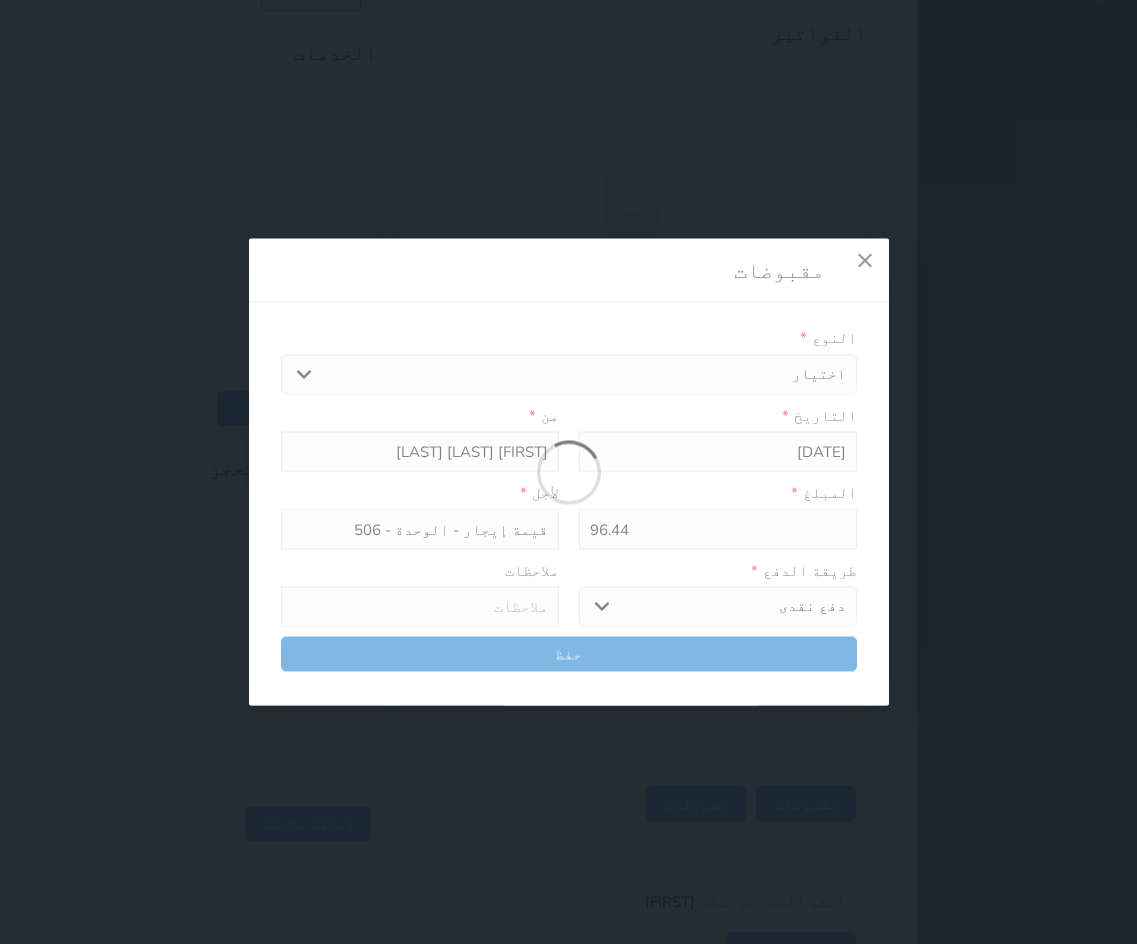 type 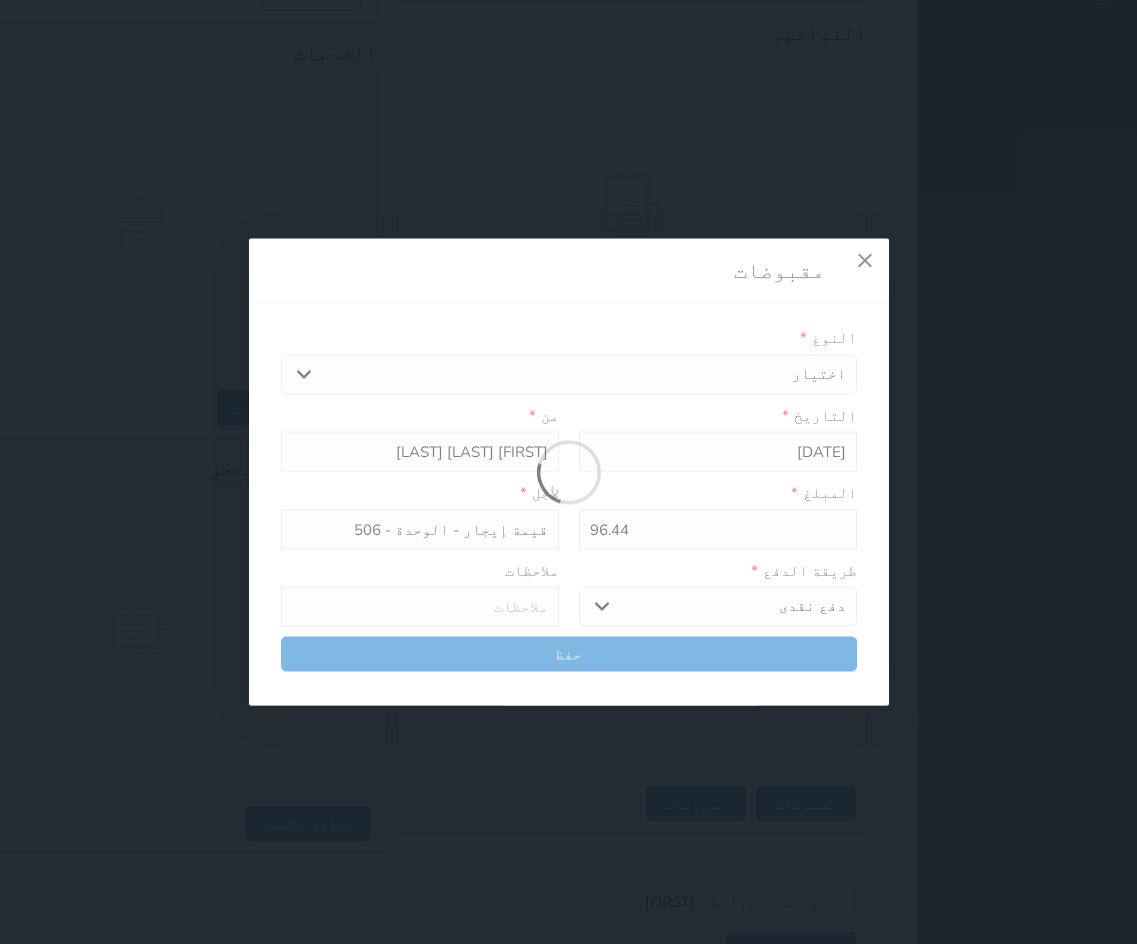 type on "0" 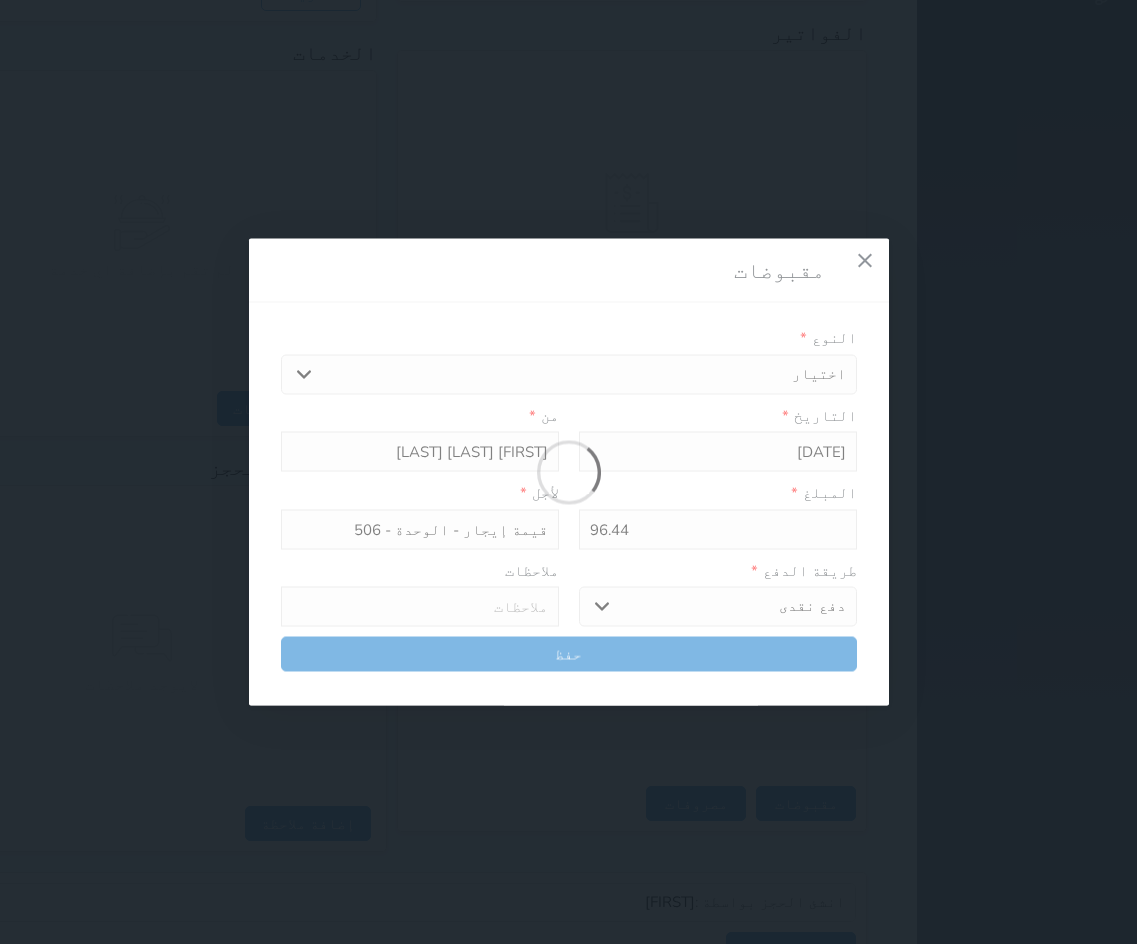 select 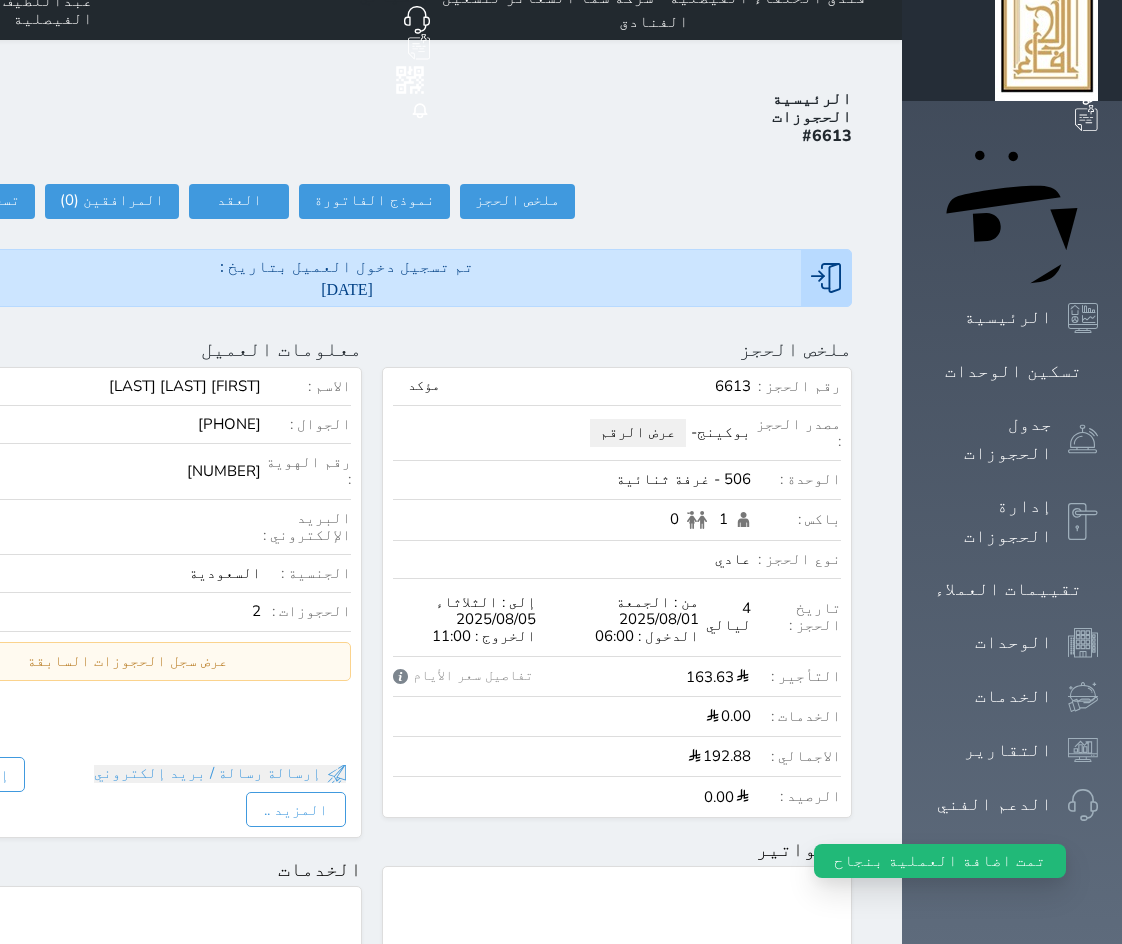 scroll, scrollTop: 0, scrollLeft: 0, axis: both 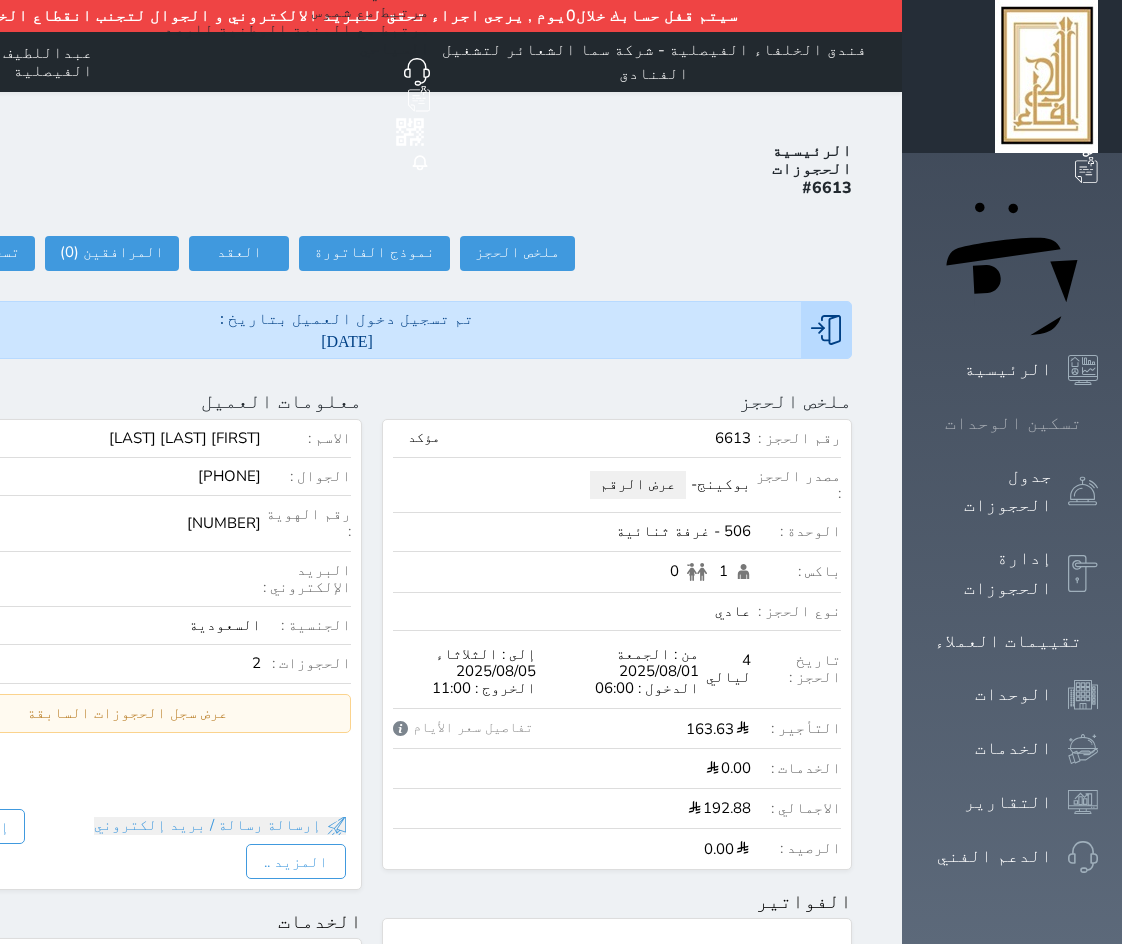 click at bounding box center (1098, 423) 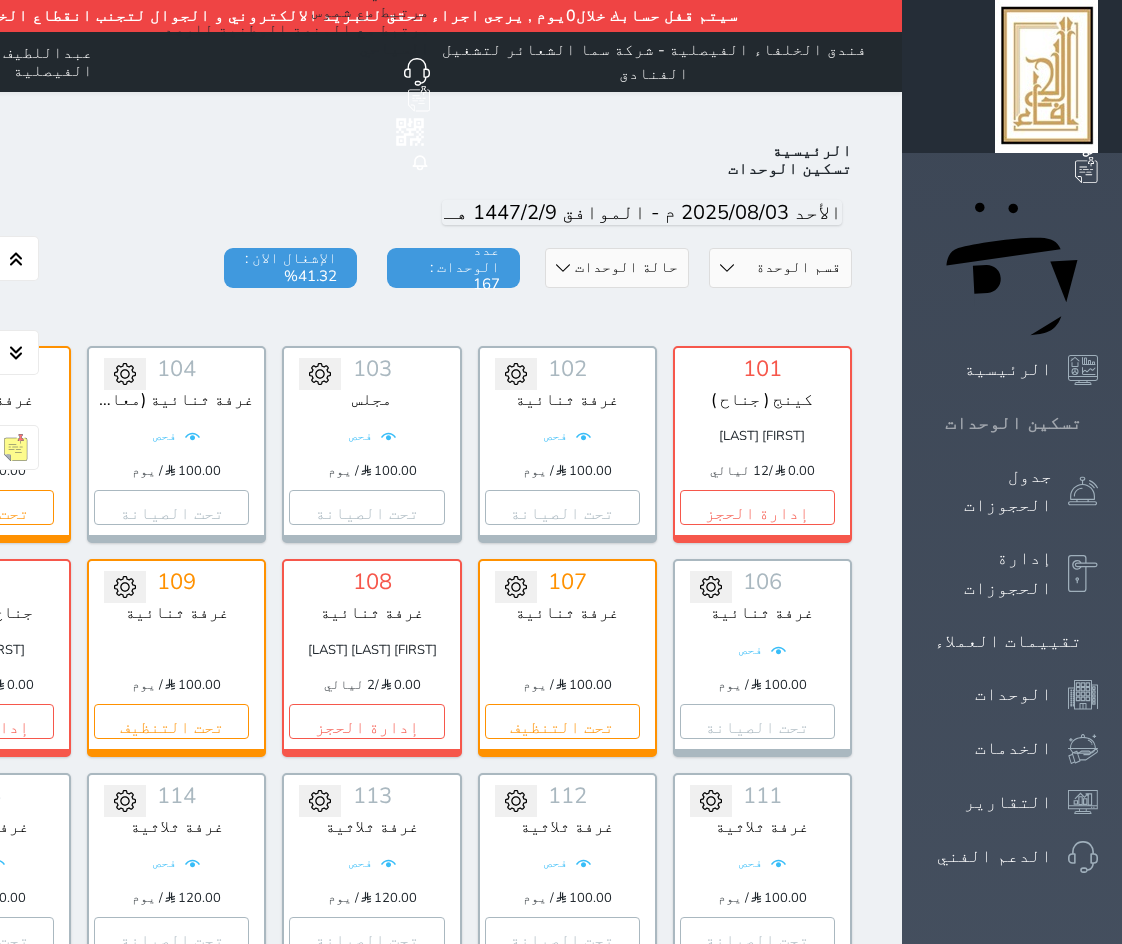 click on "تسكين الوحدات" at bounding box center (1012, 423) 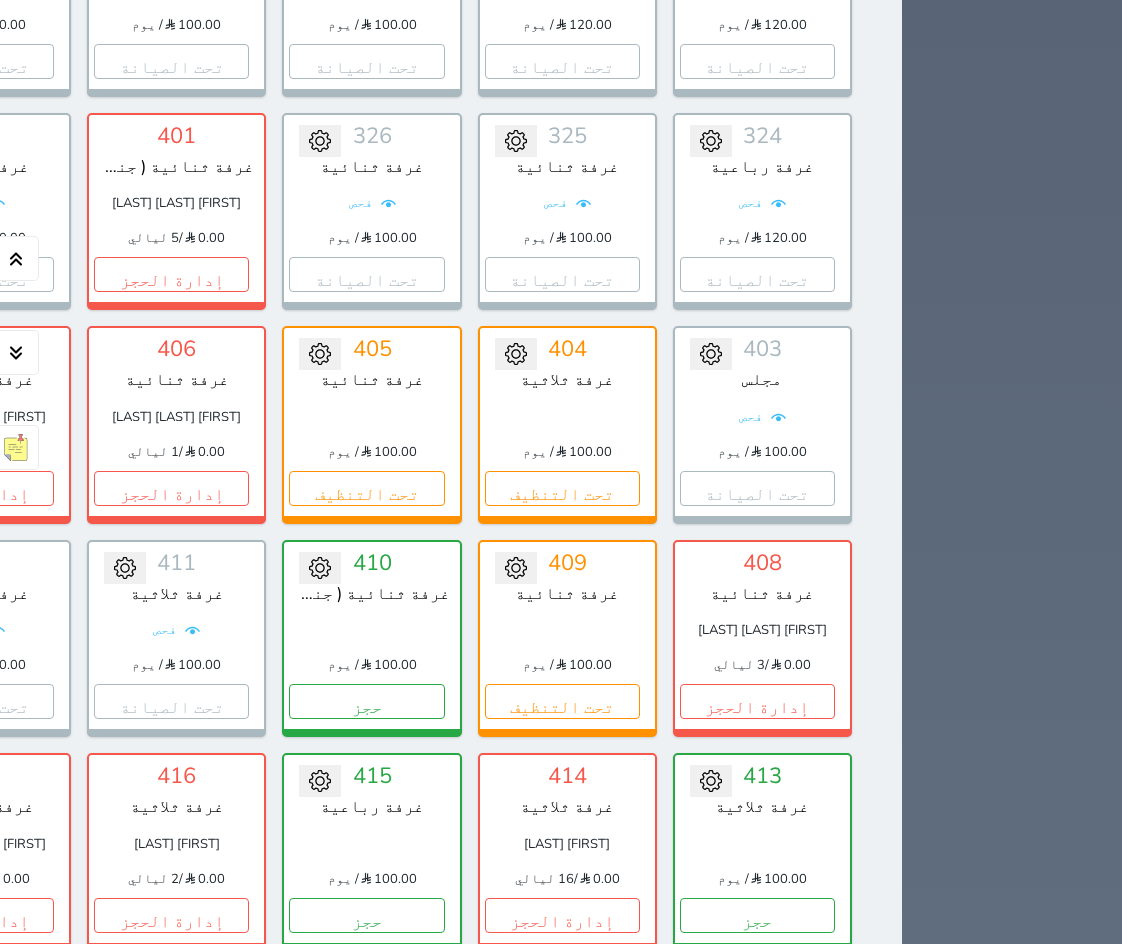 scroll, scrollTop: 3500, scrollLeft: 0, axis: vertical 